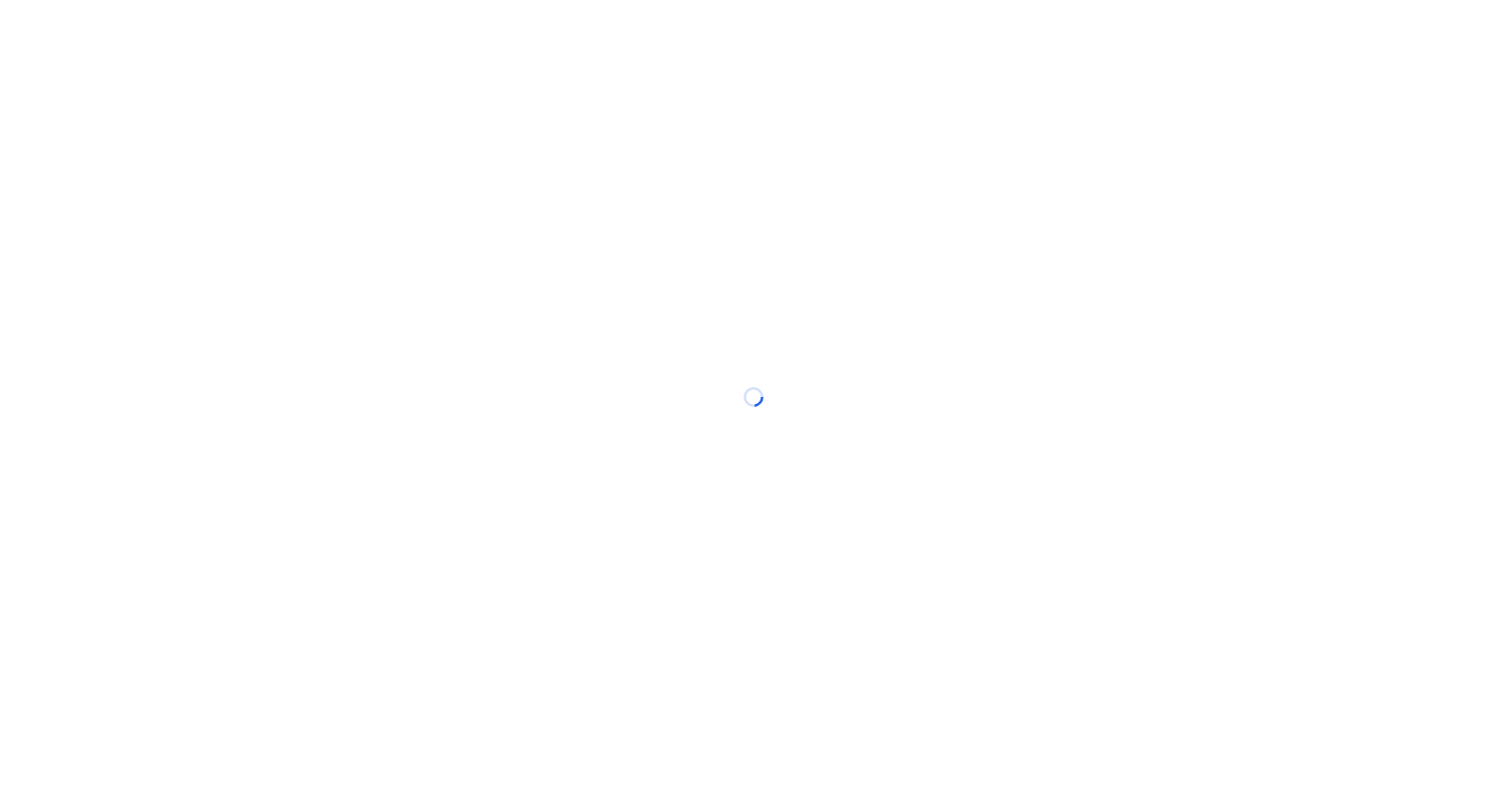 scroll, scrollTop: 0, scrollLeft: 0, axis: both 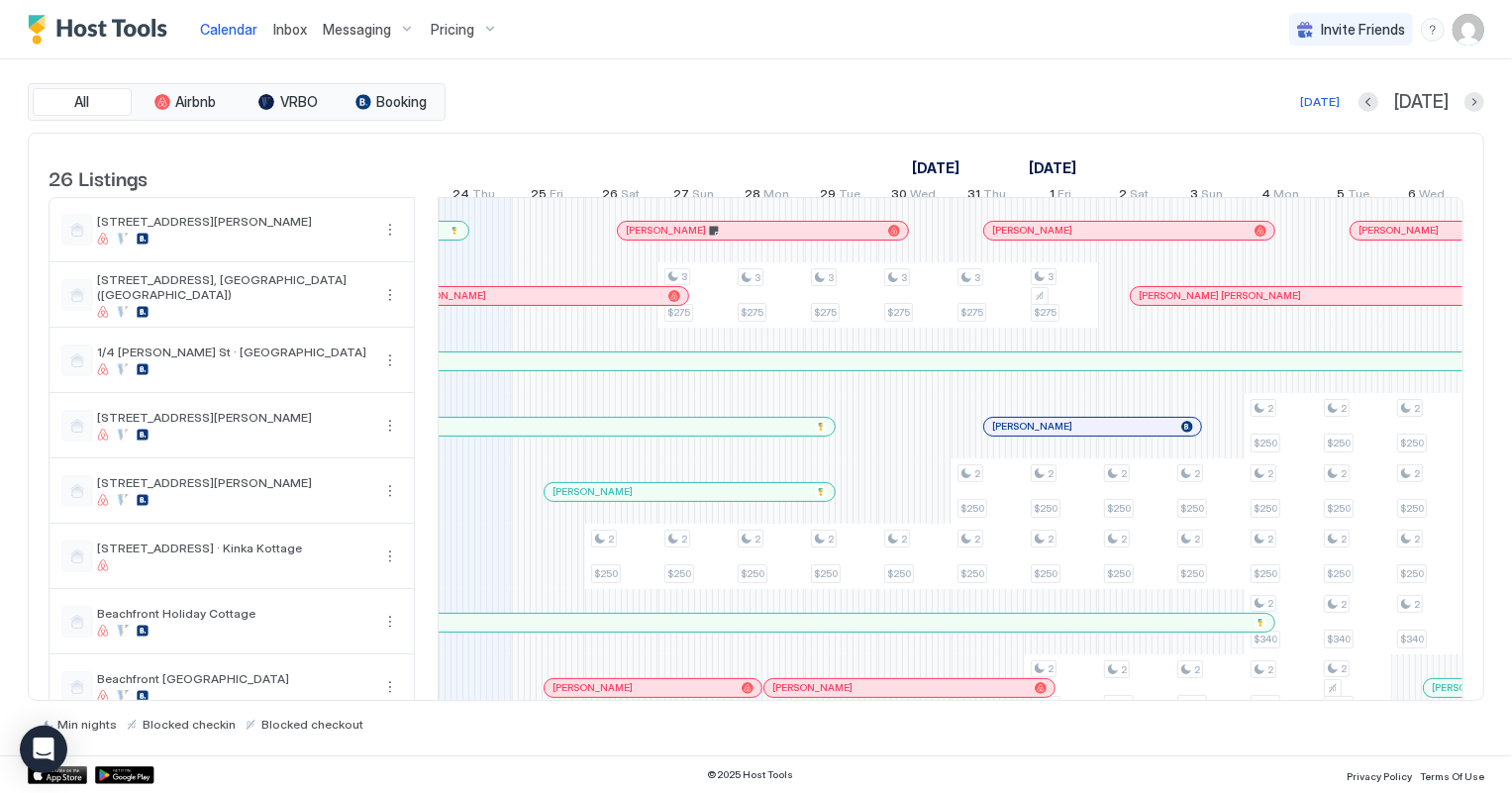 drag, startPoint x: 1132, startPoint y: 44, endPoint x: 288, endPoint y: 17, distance: 844.43176 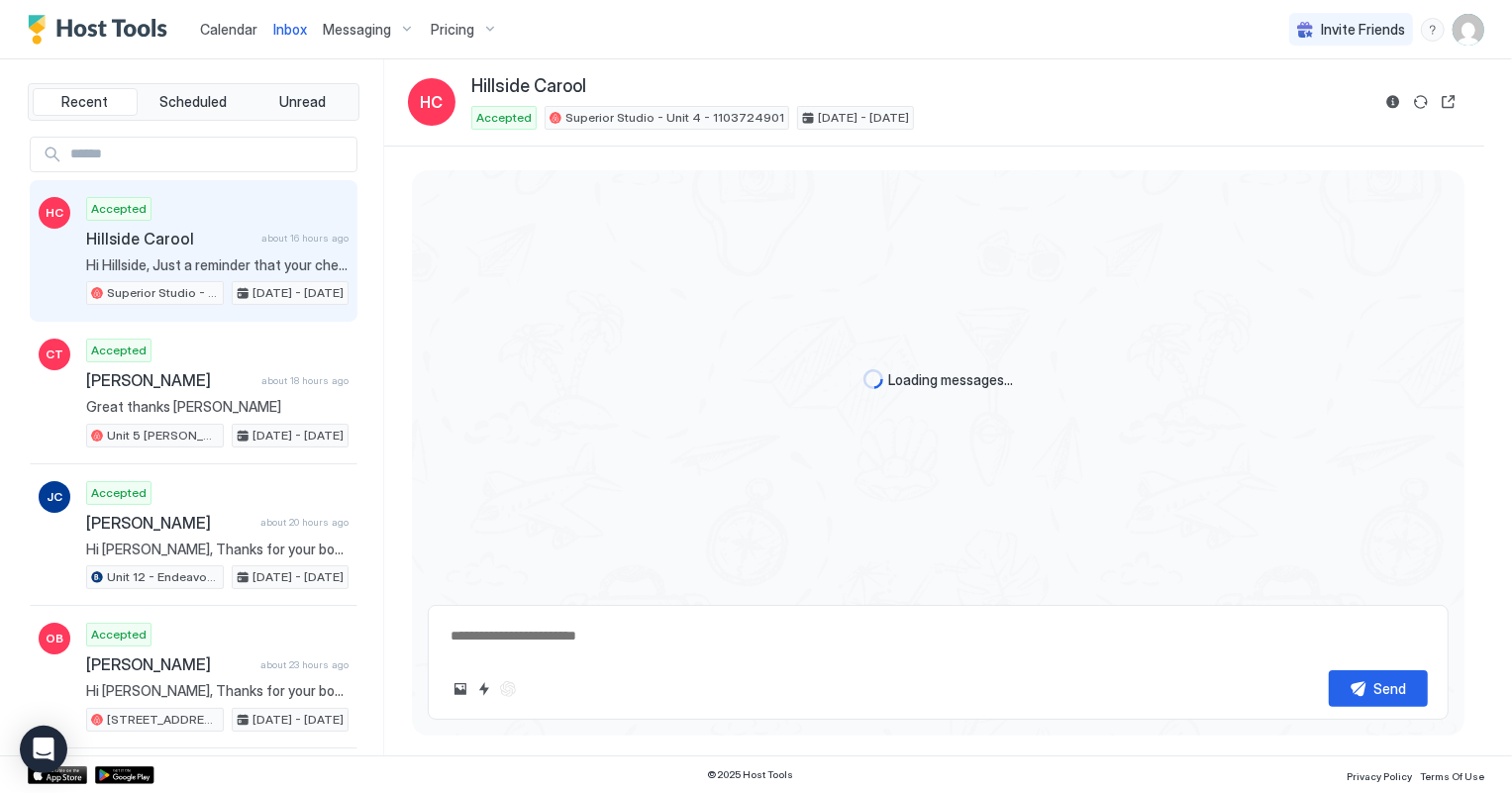 type on "*" 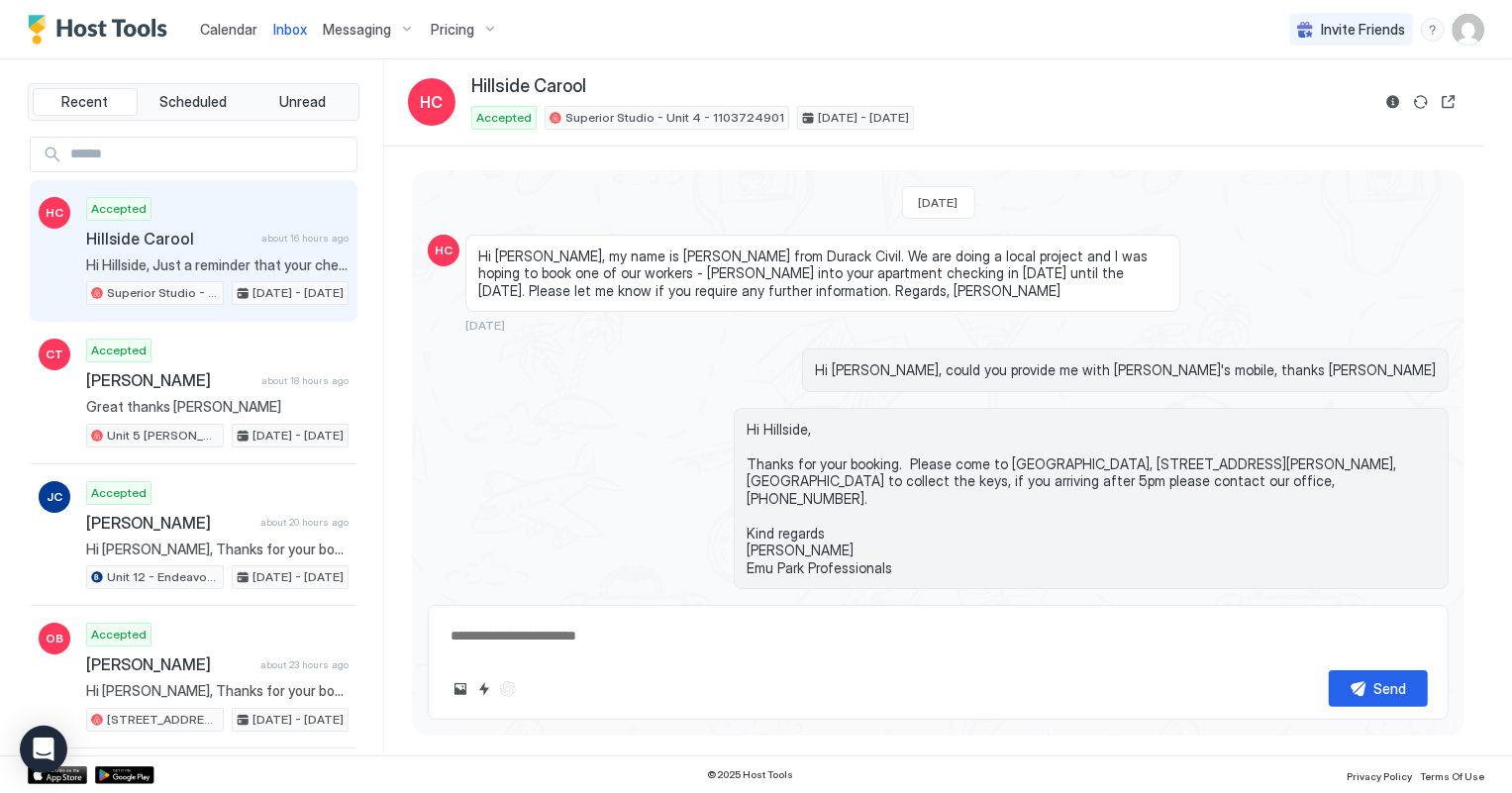 scroll, scrollTop: 1660, scrollLeft: 0, axis: vertical 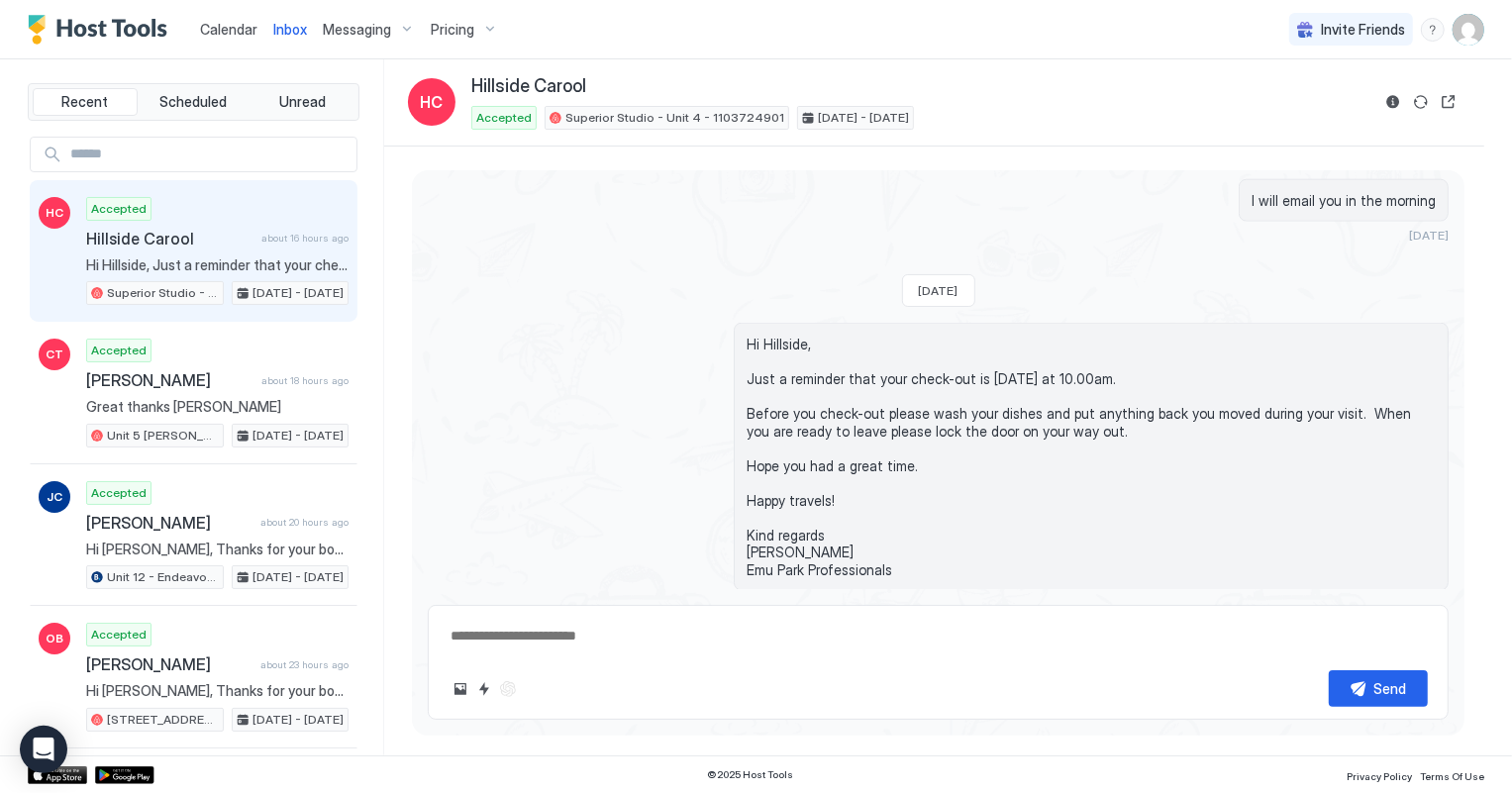 click on "Accepted Hillside Carool about 16 hours ago Hi Hillside,
Just a reminder that your check-out is tomorrow at 10.00am.
Before you check-out please wash your dishes and put anything back you moved during your visit.  When you are ready to leave please lock the door on your way out.
Hope you had a great time.
Happy travels!
Kind regards
Shelly
Emu Park Professionals Superior Studio - Unit 4 - 1103724901 Jul 16 - 24, 2025" at bounding box center [217, 251] 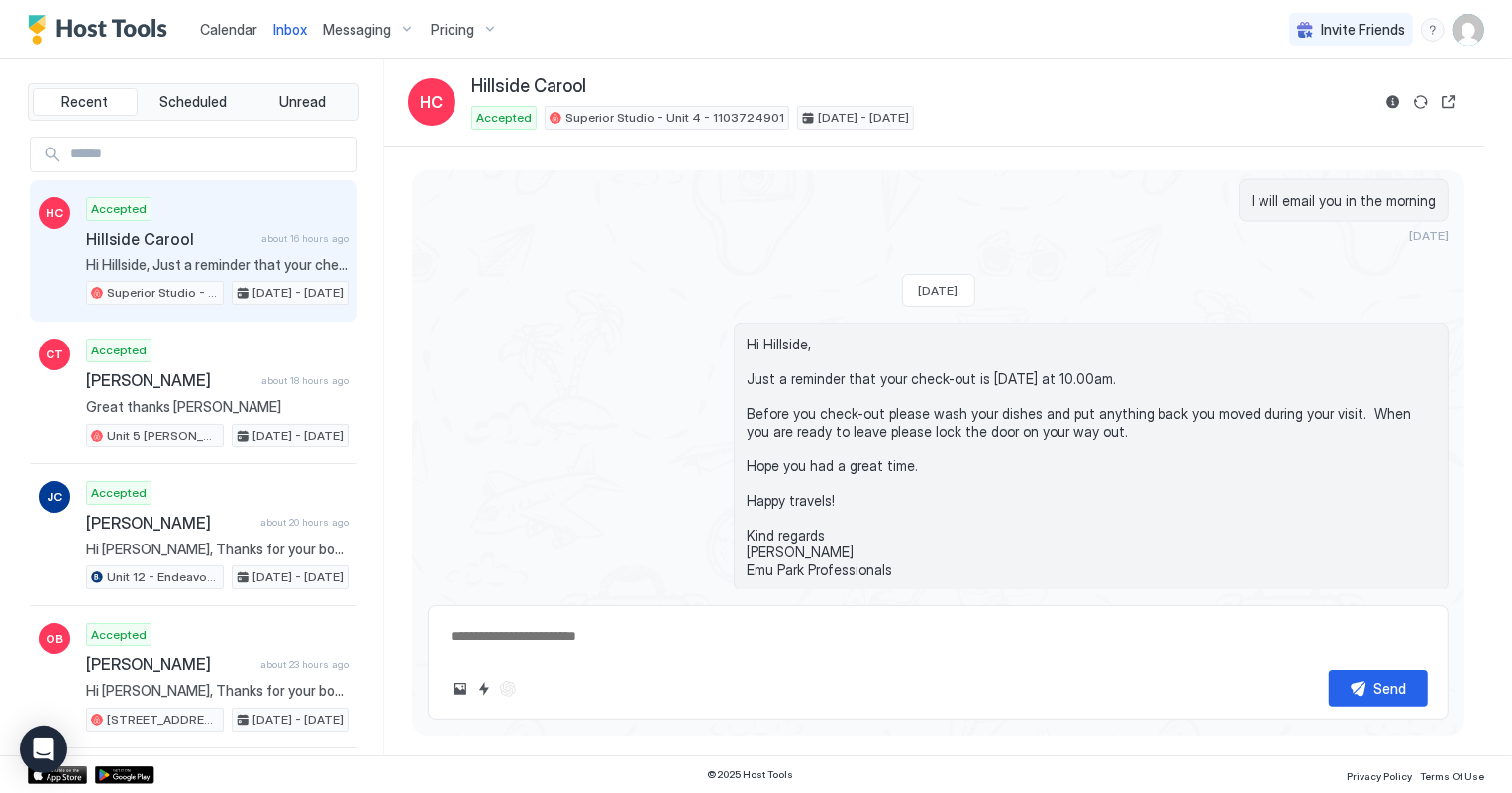 click on "Calendar" at bounding box center (229, 29) 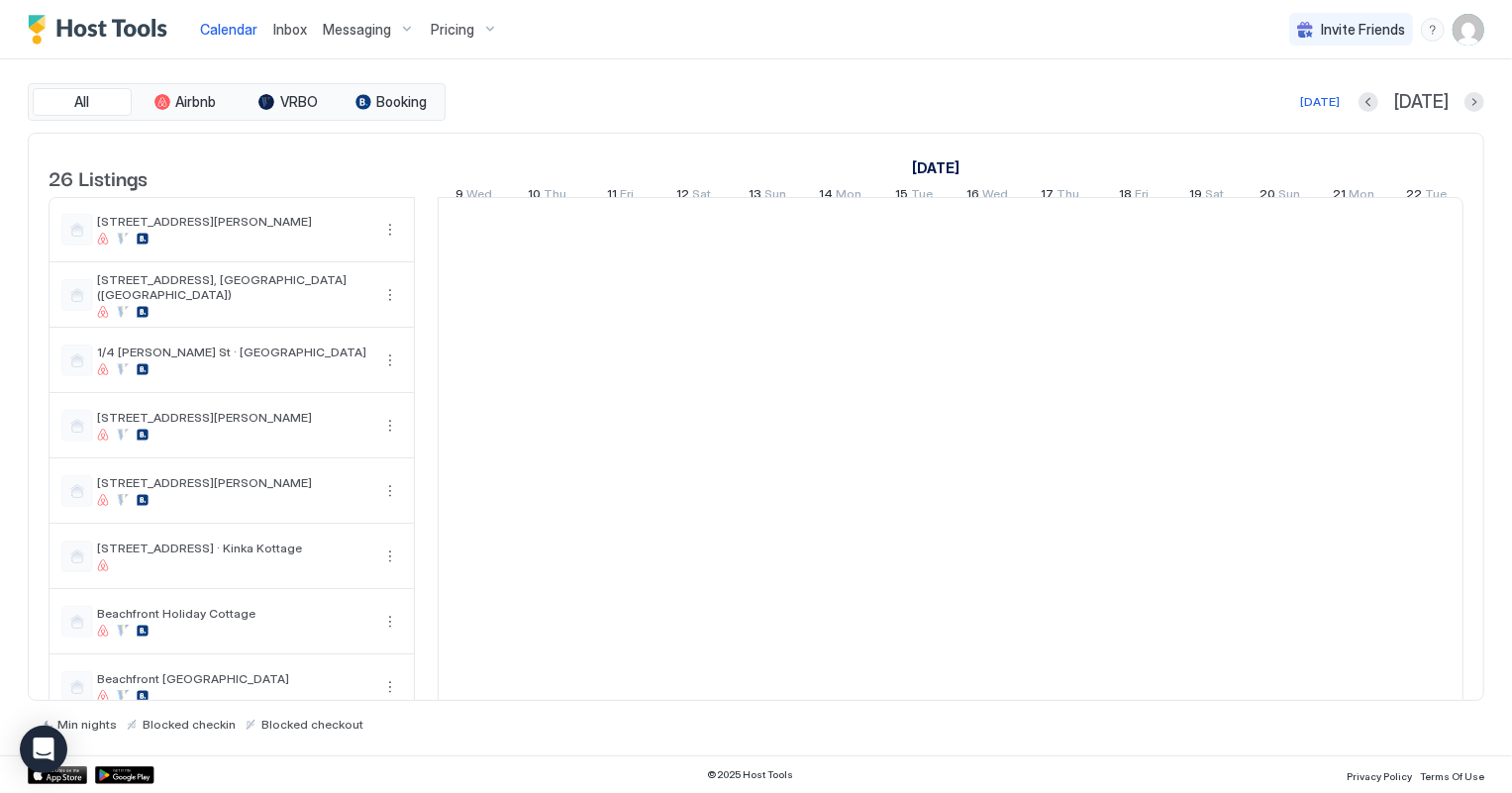 scroll, scrollTop: 0, scrollLeft: 1099, axis: horizontal 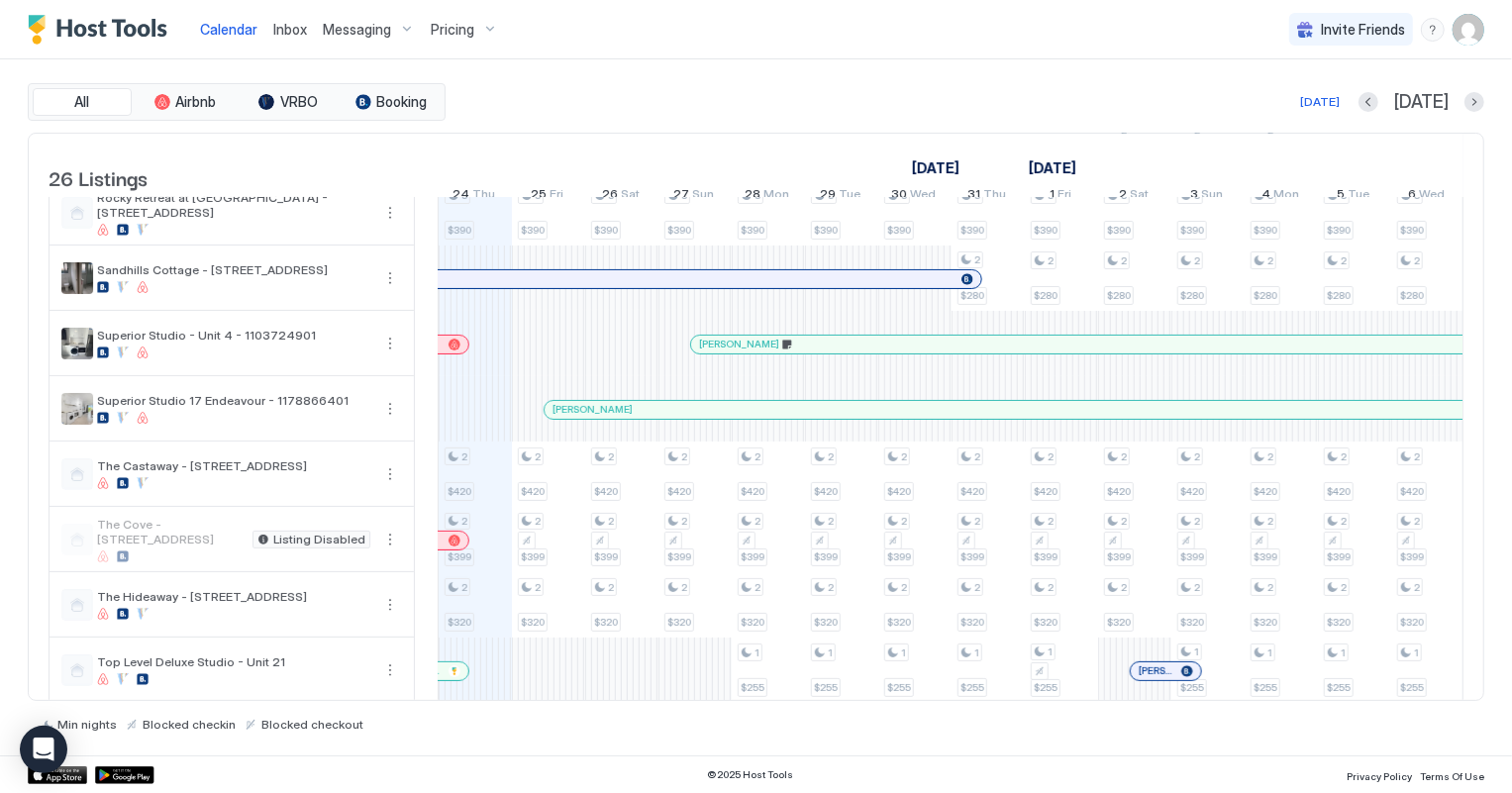 click at bounding box center [454, 345] 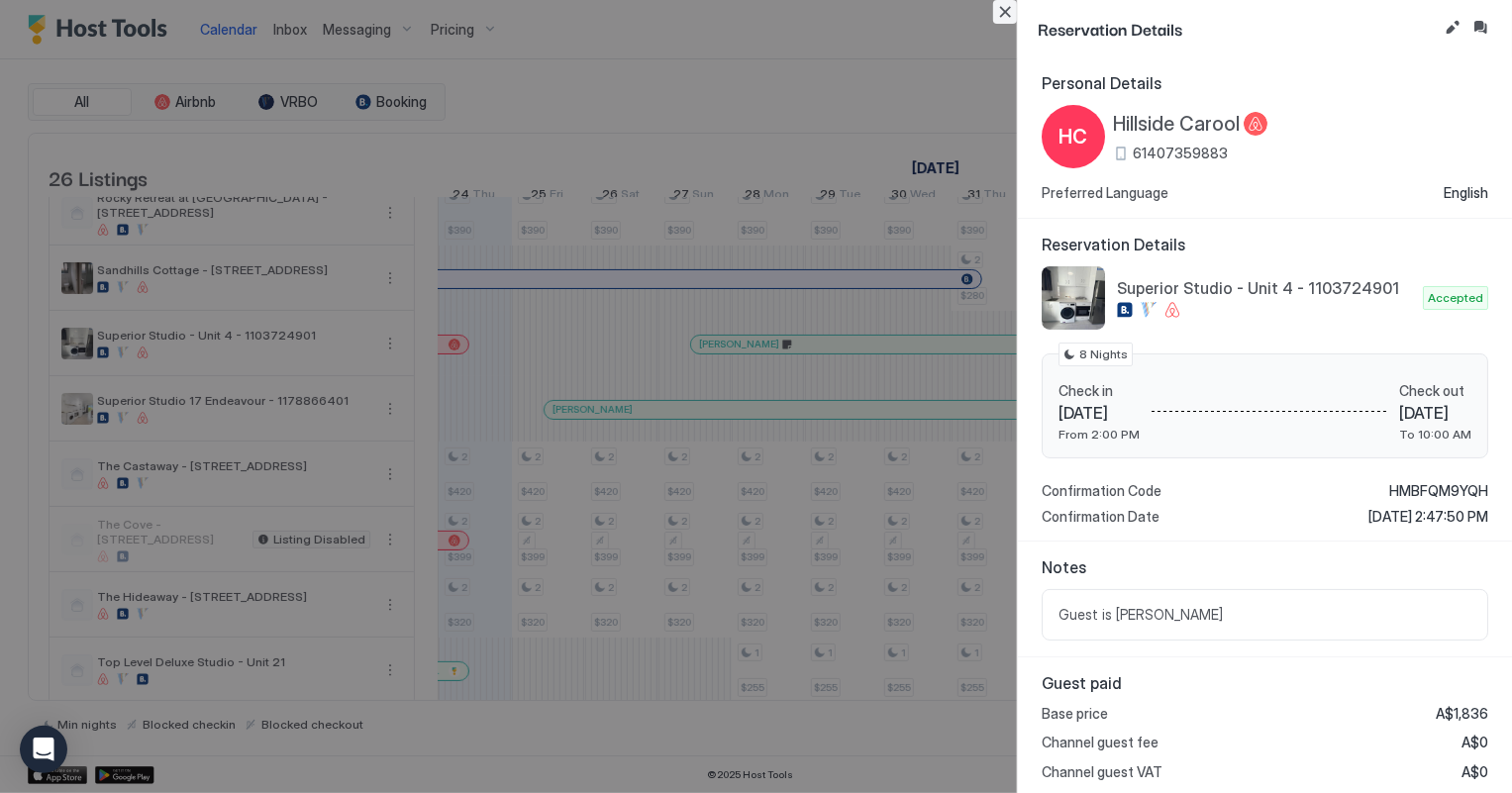 click at bounding box center (1005, 12) 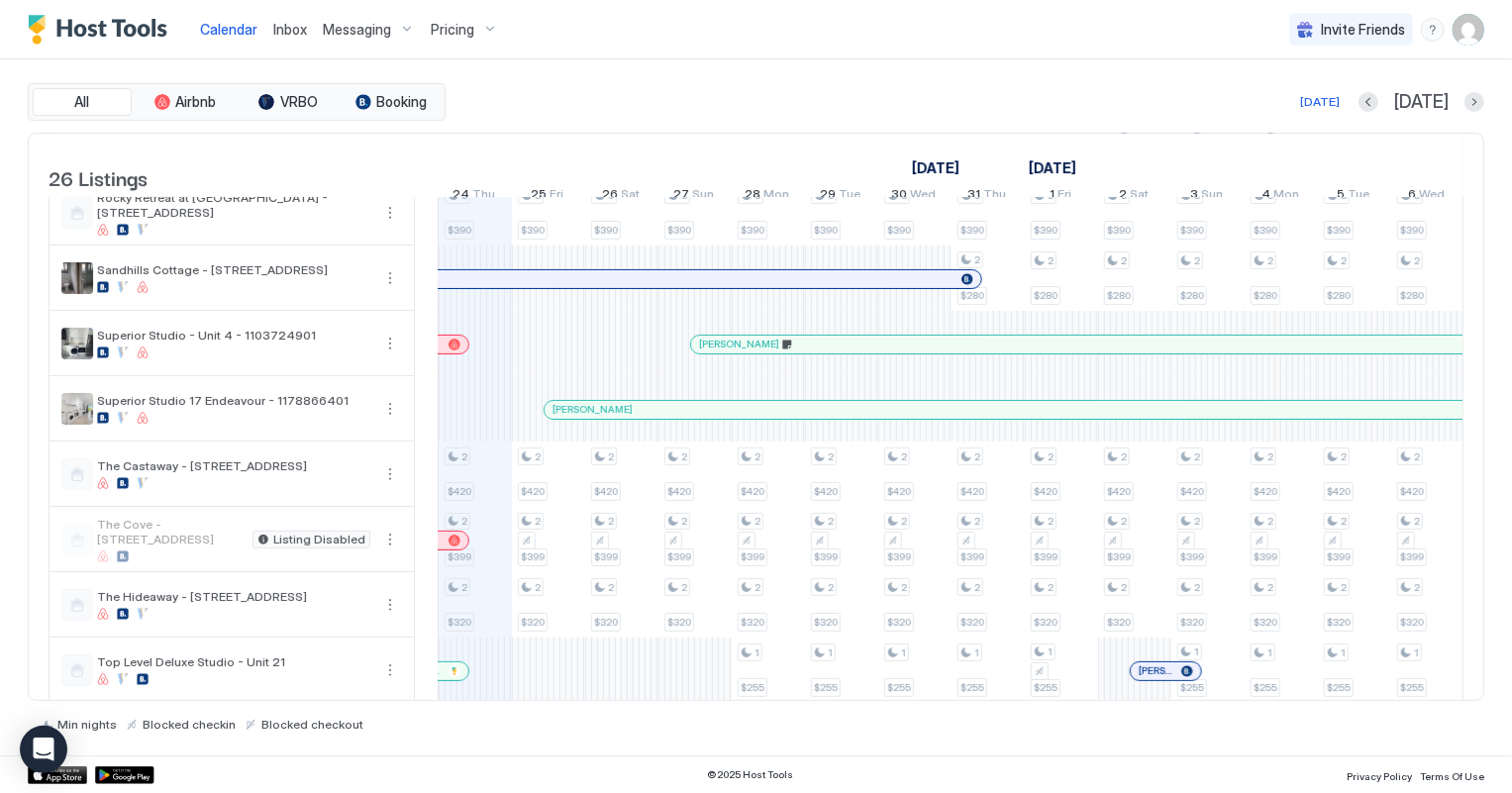 click at bounding box center (862, 345) 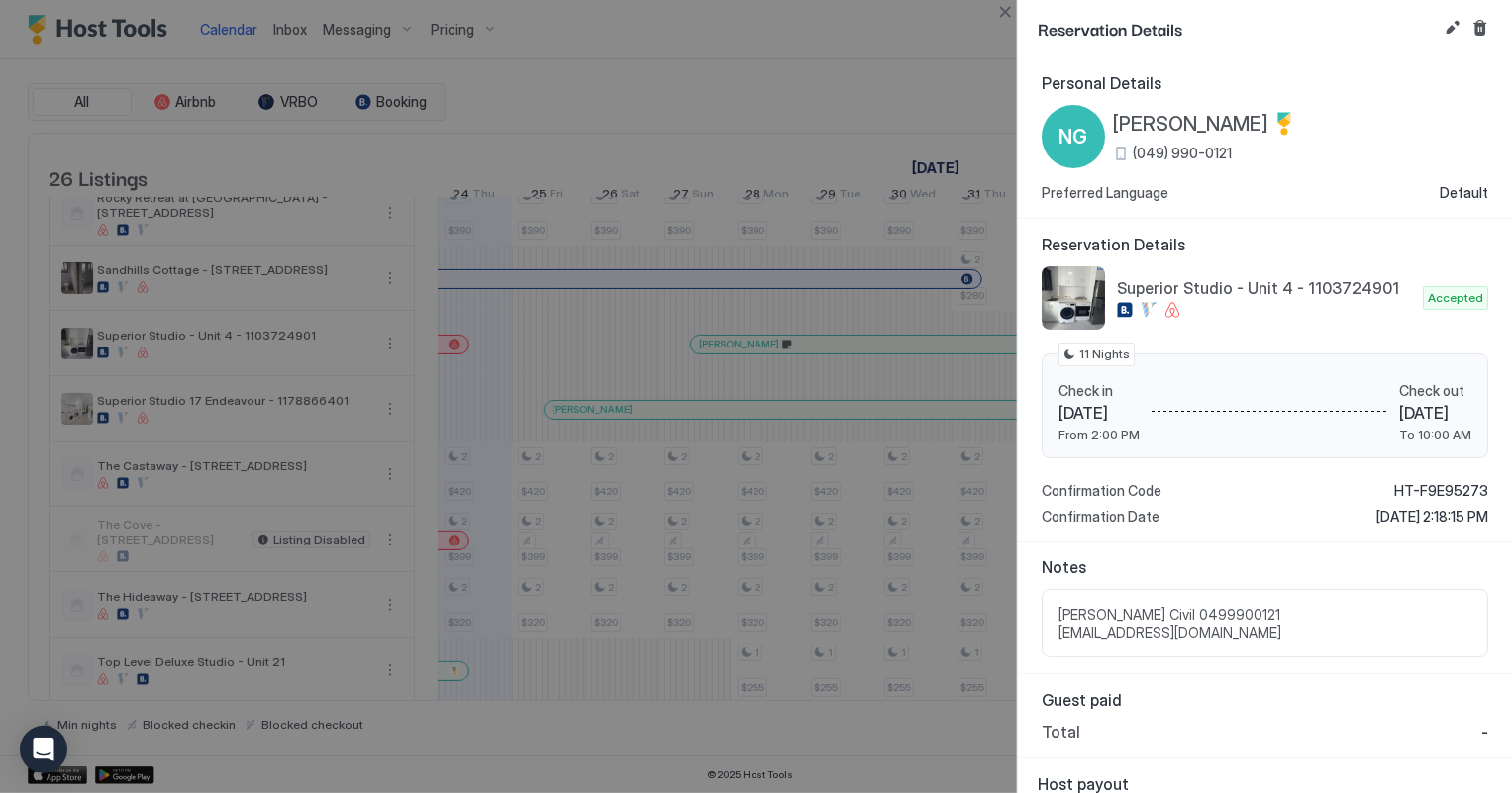 scroll, scrollTop: 64, scrollLeft: 0, axis: vertical 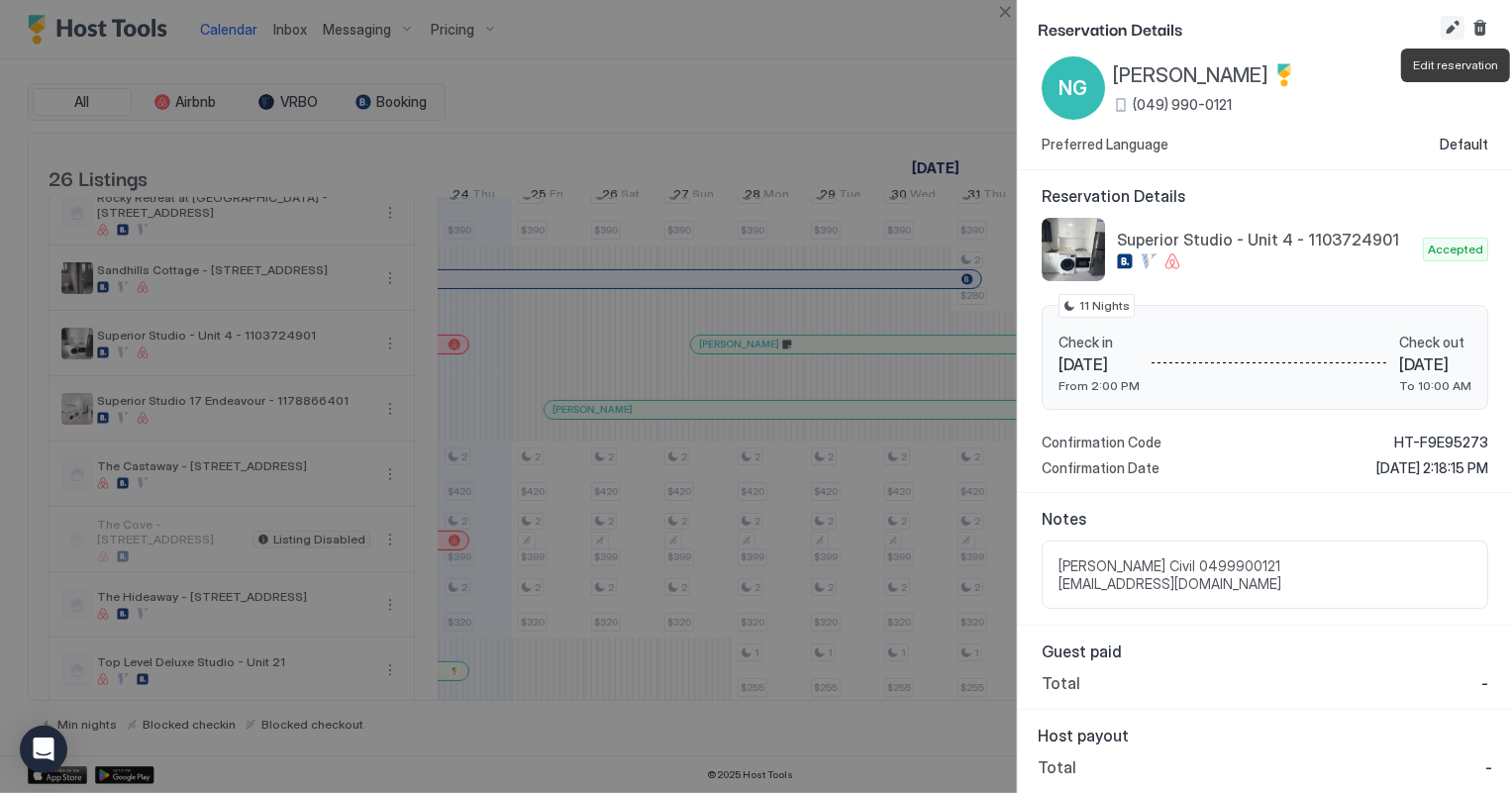 click at bounding box center (1453, 28) 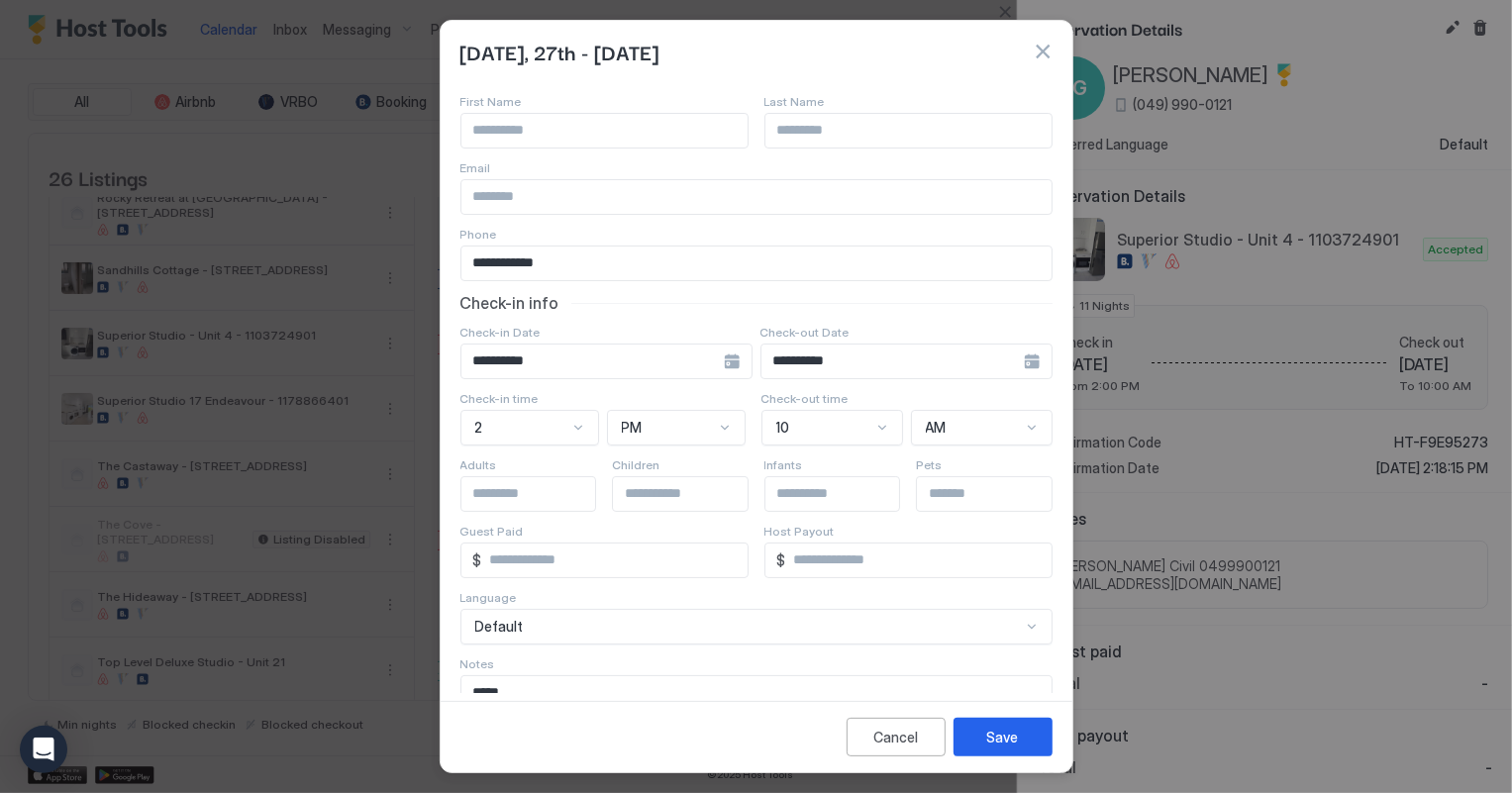 scroll, scrollTop: 0, scrollLeft: 0, axis: both 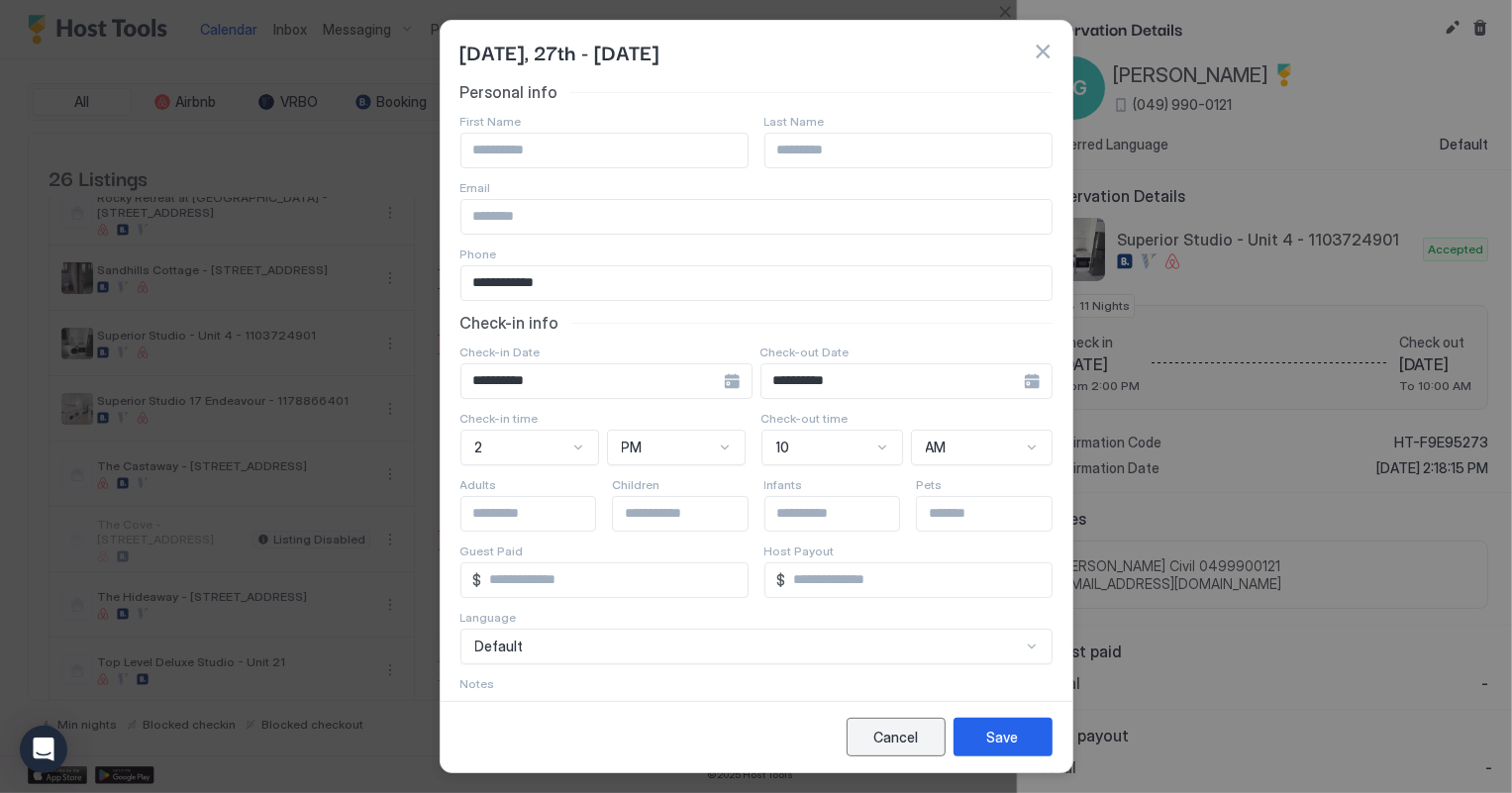 click on "Cancel" at bounding box center [895, 737] 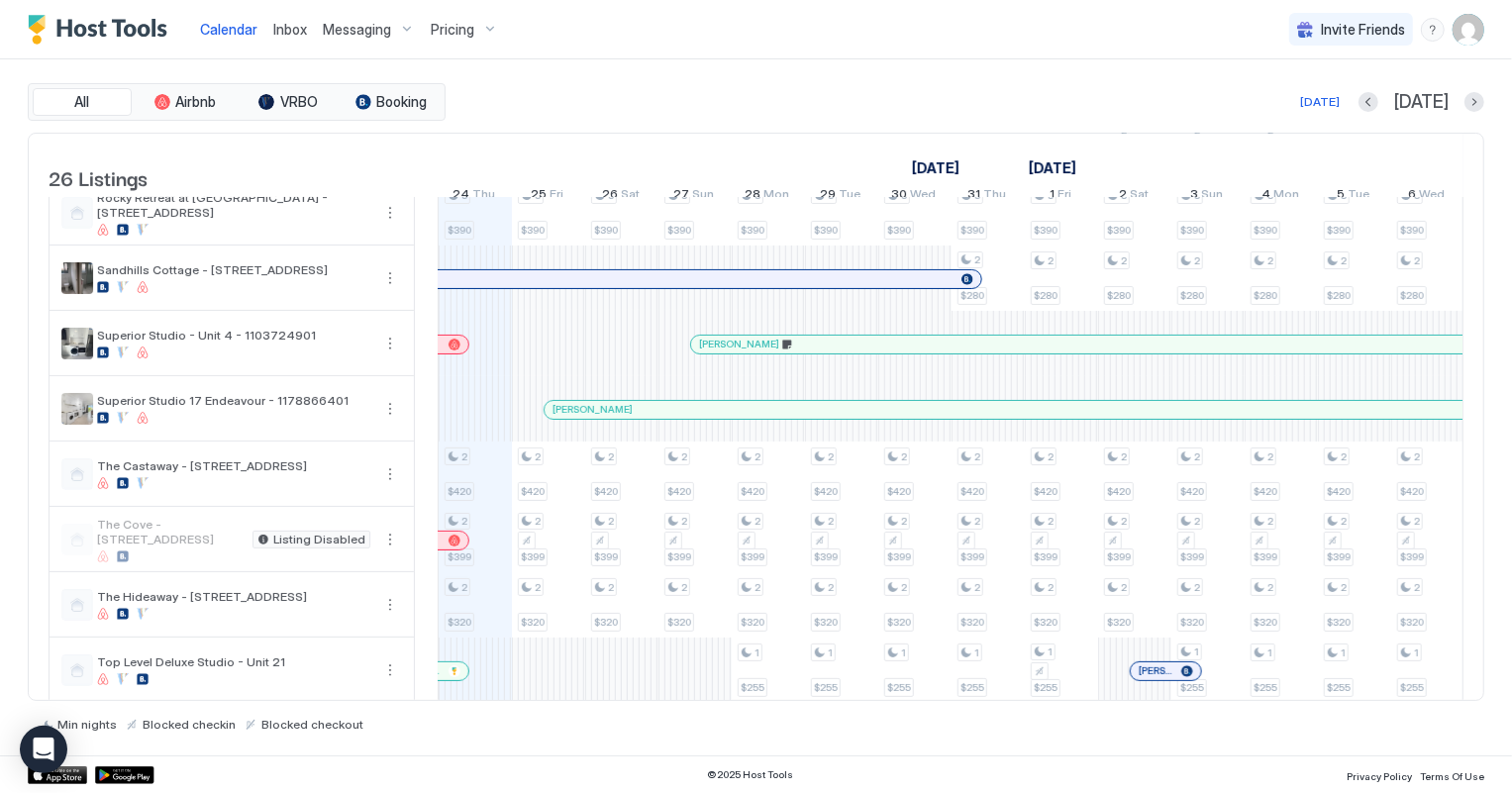 click on "[PERSON_NAME]" at bounding box center (1092, 345) 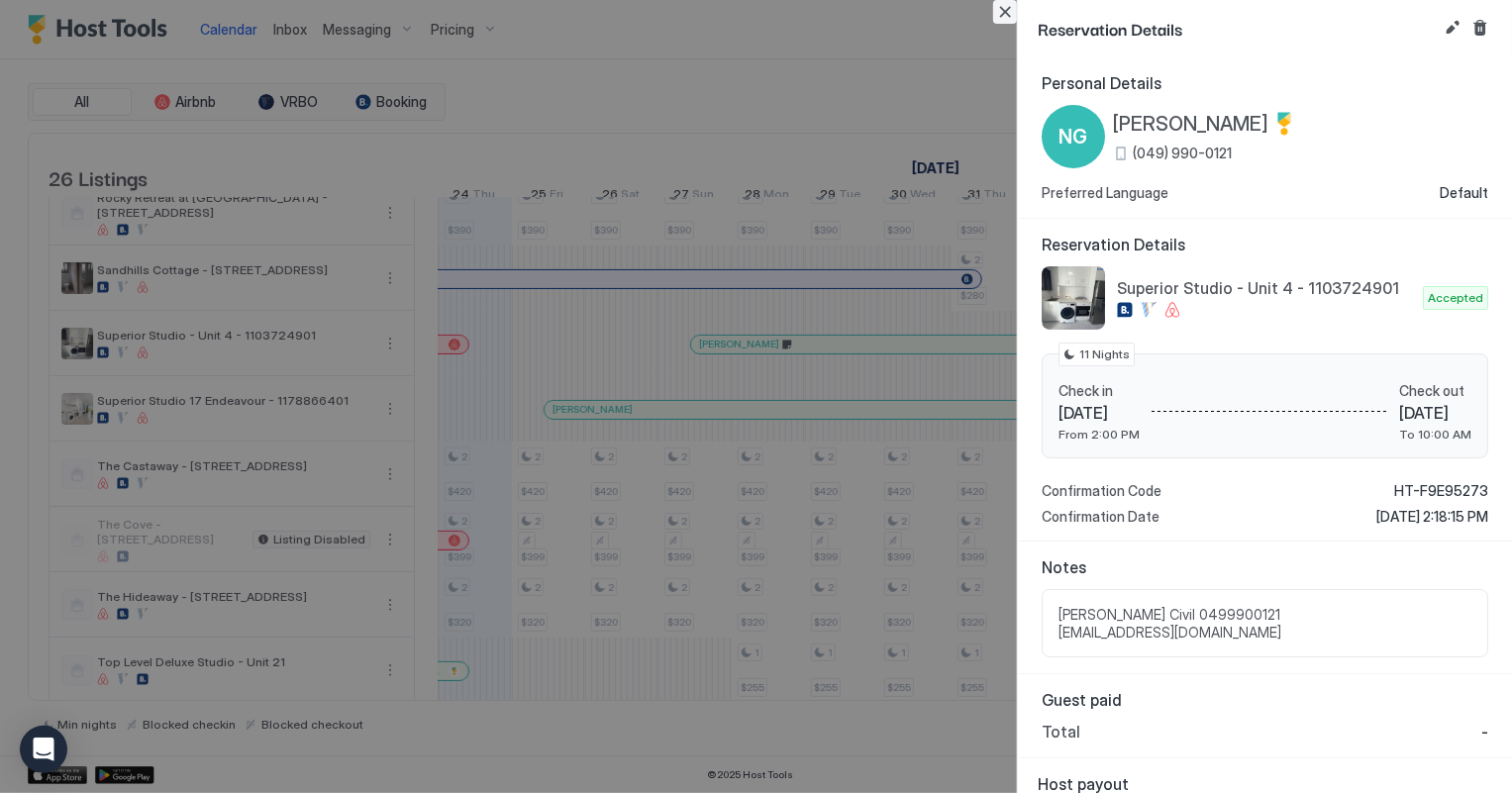 click at bounding box center [1005, 12] 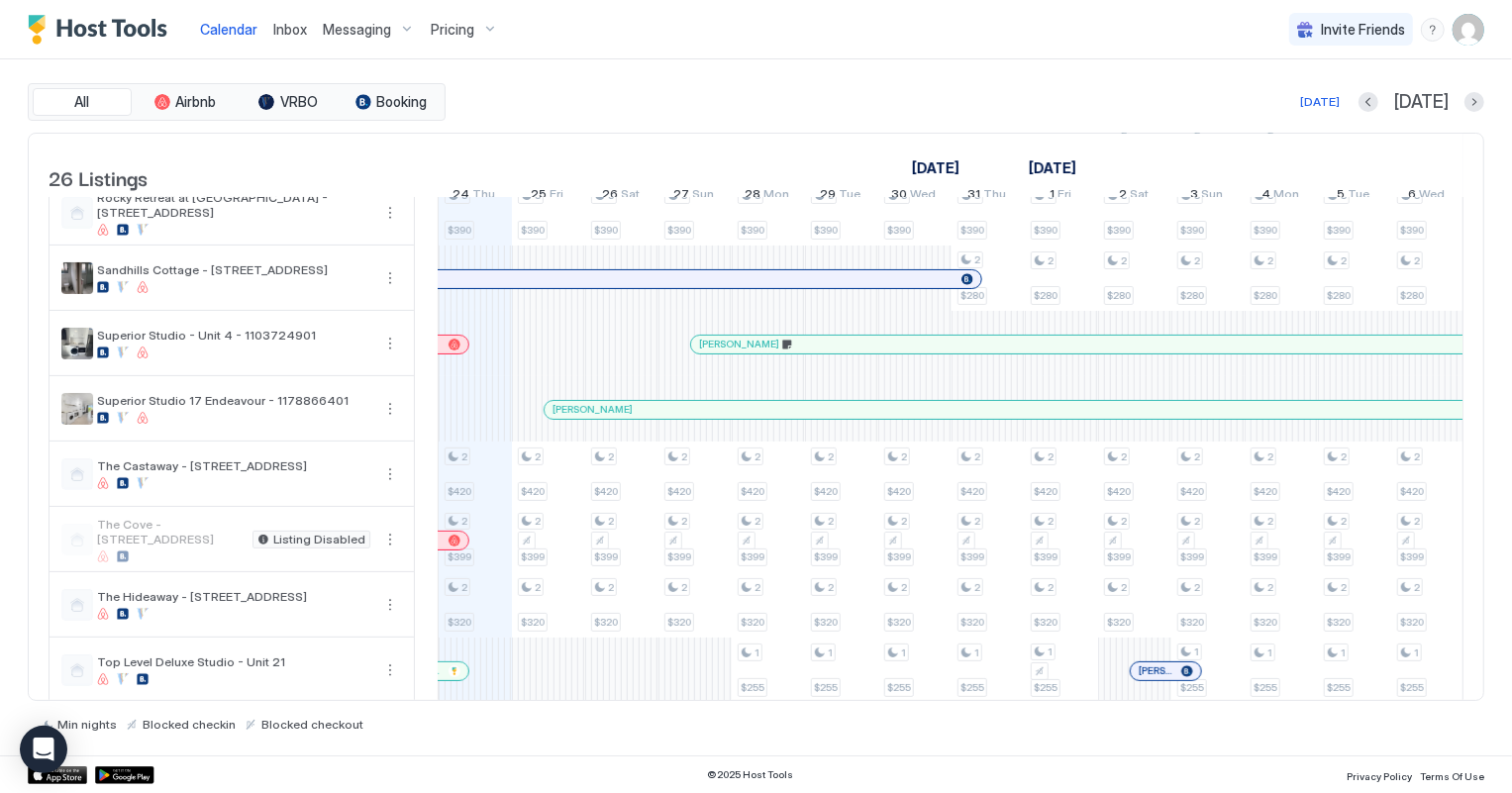 click at bounding box center (930, 345) 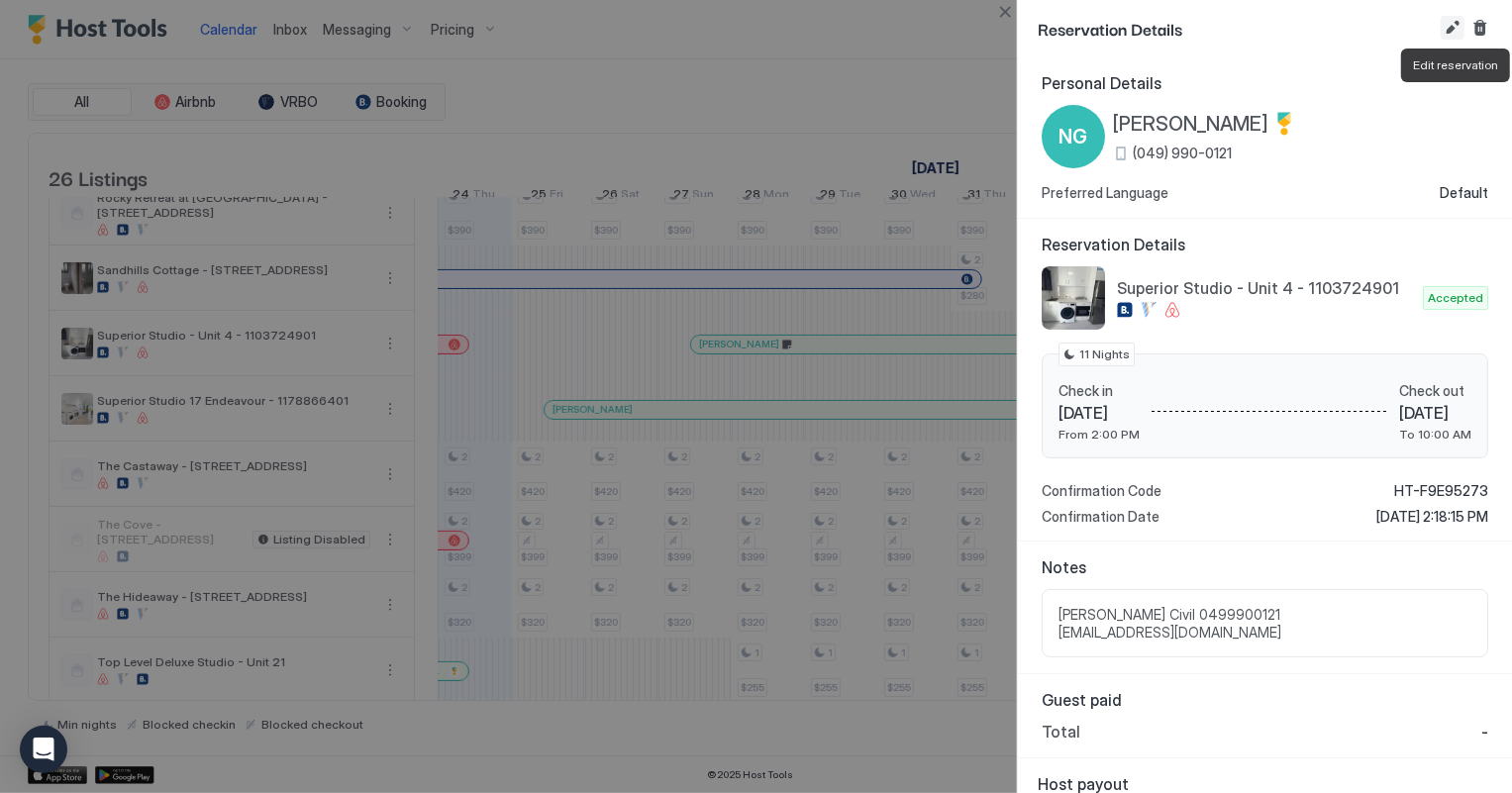 click at bounding box center [1453, 28] 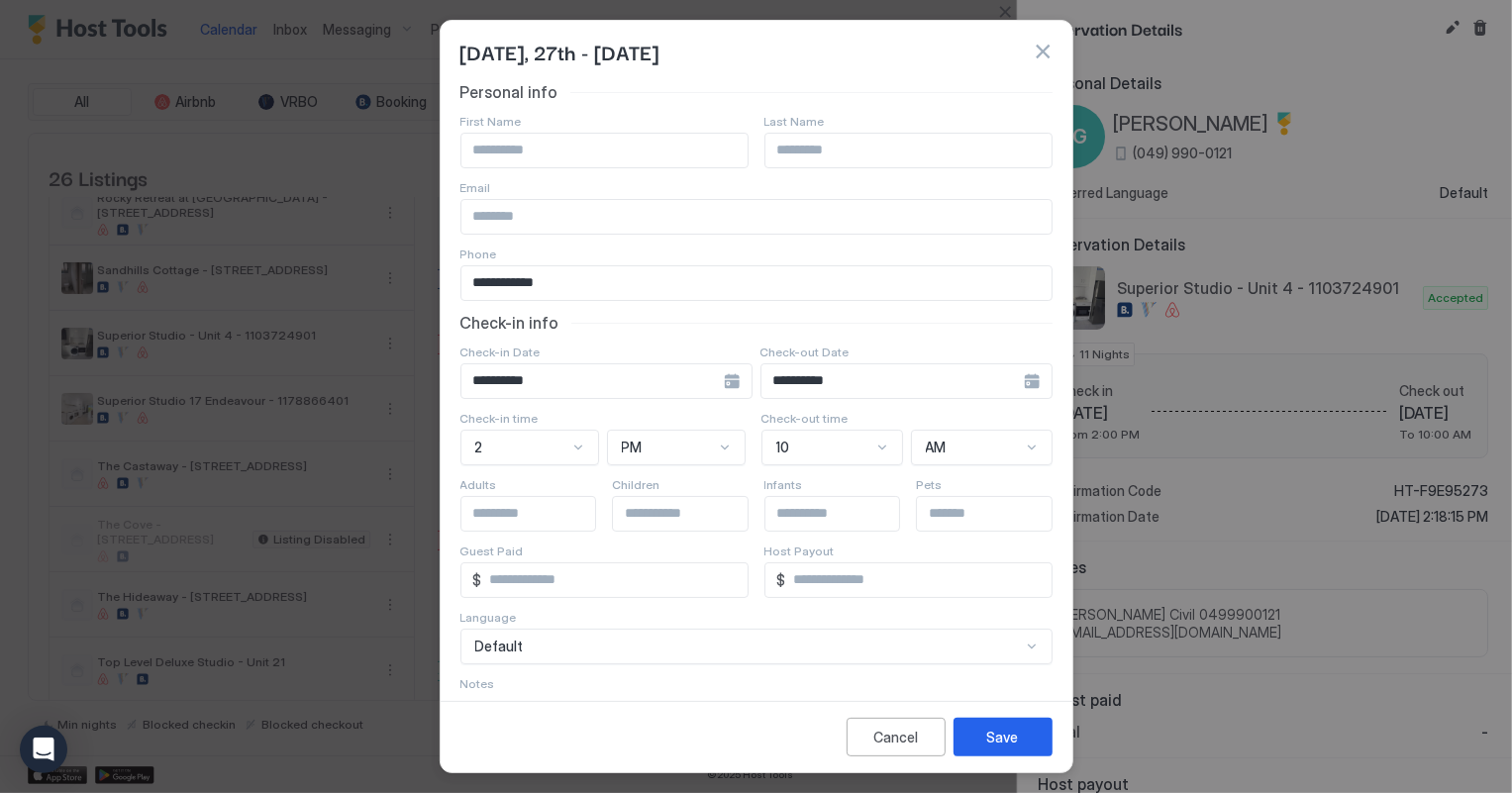 scroll, scrollTop: 119, scrollLeft: 0, axis: vertical 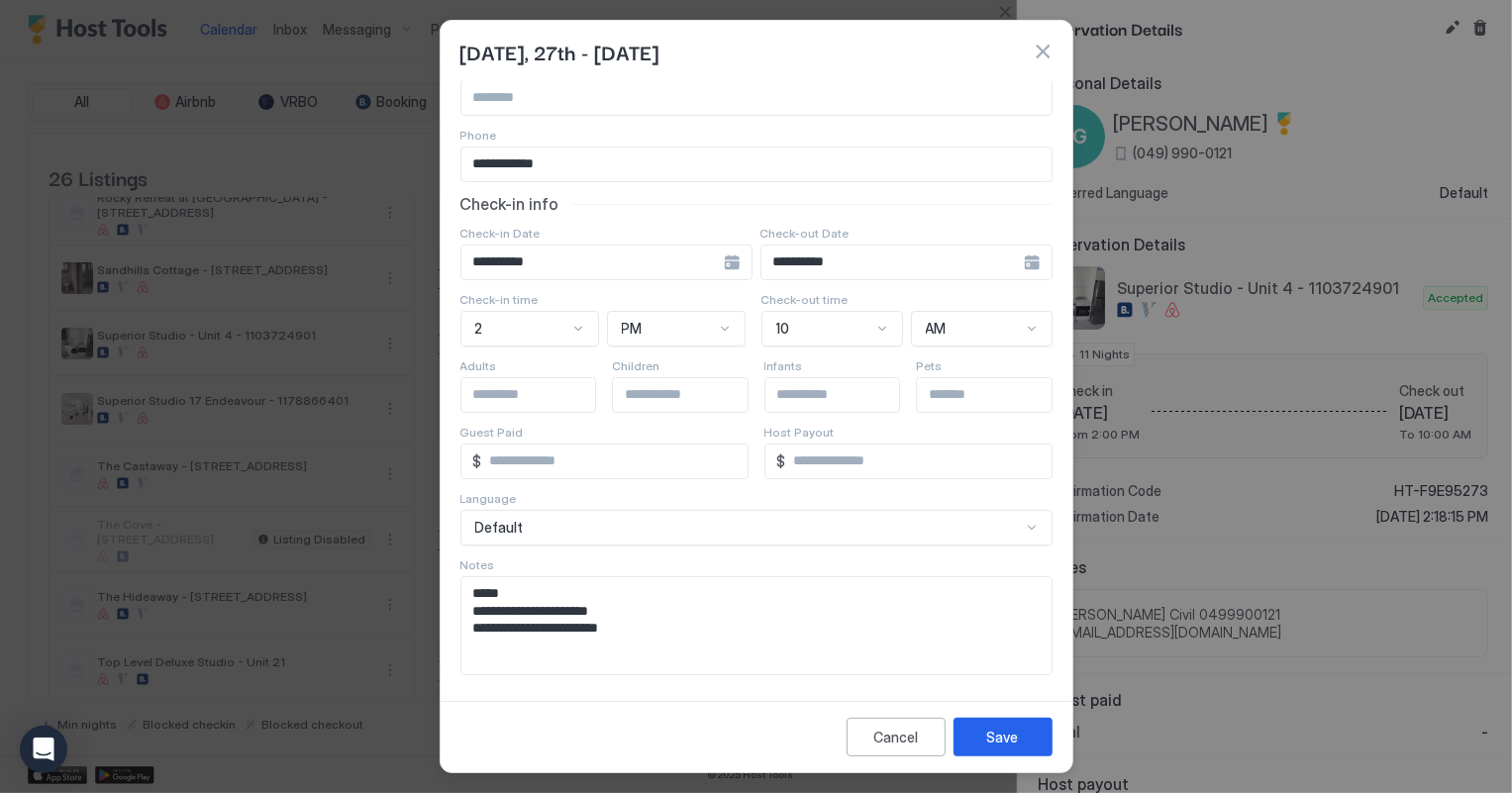 click on "**********" at bounding box center (750, 626) 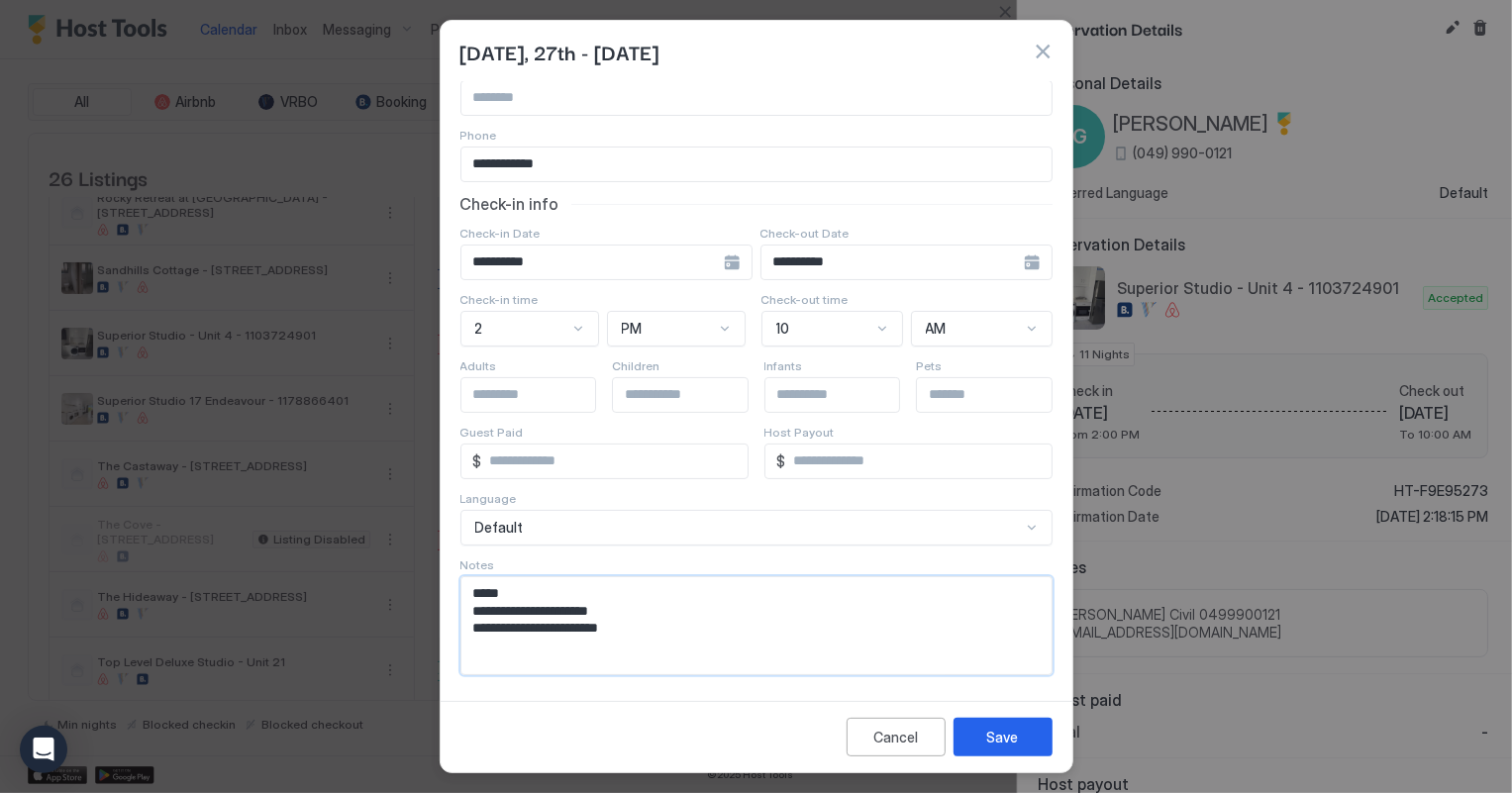 click on "**********" at bounding box center [750, 626] 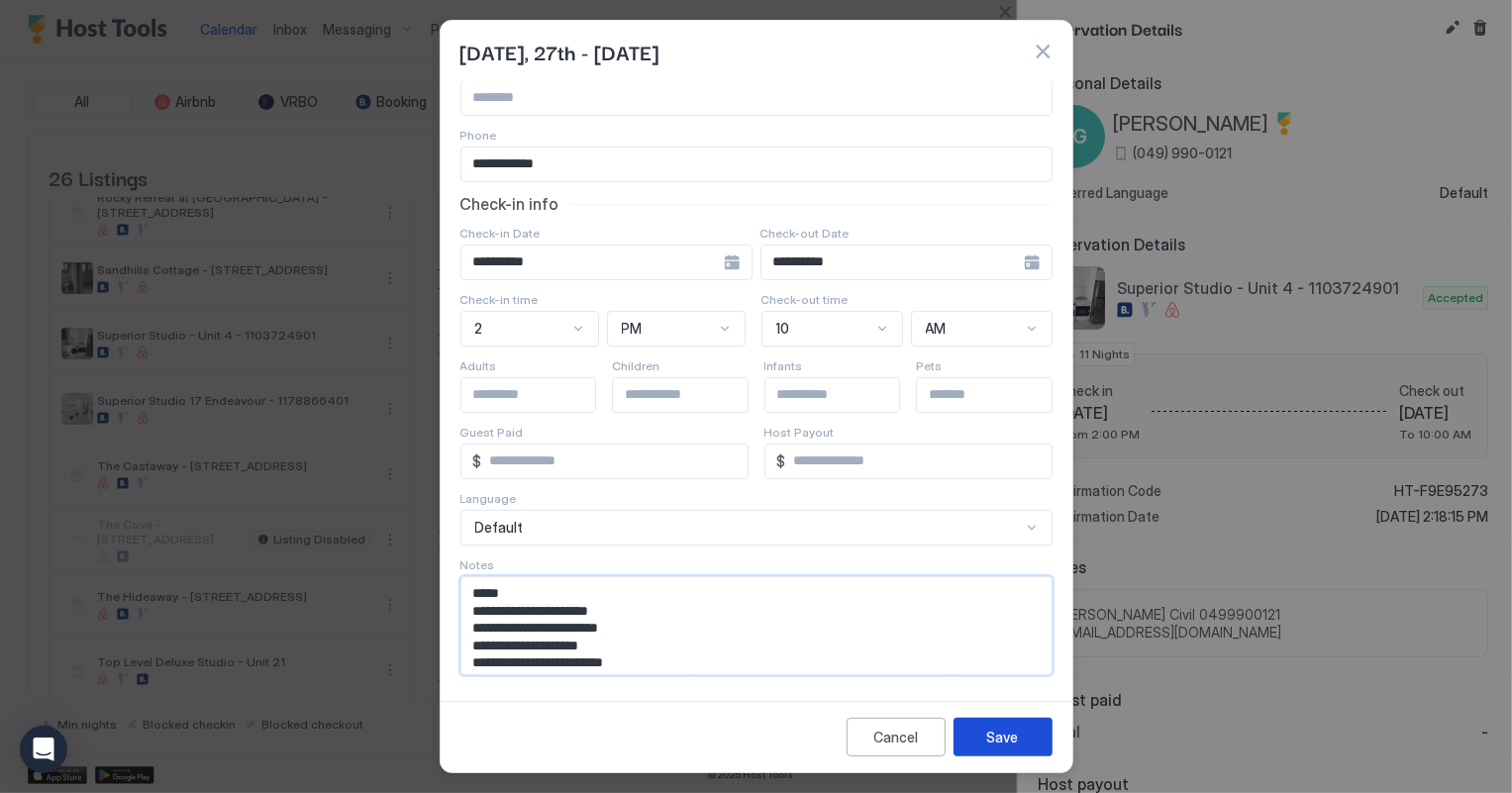 type on "**********" 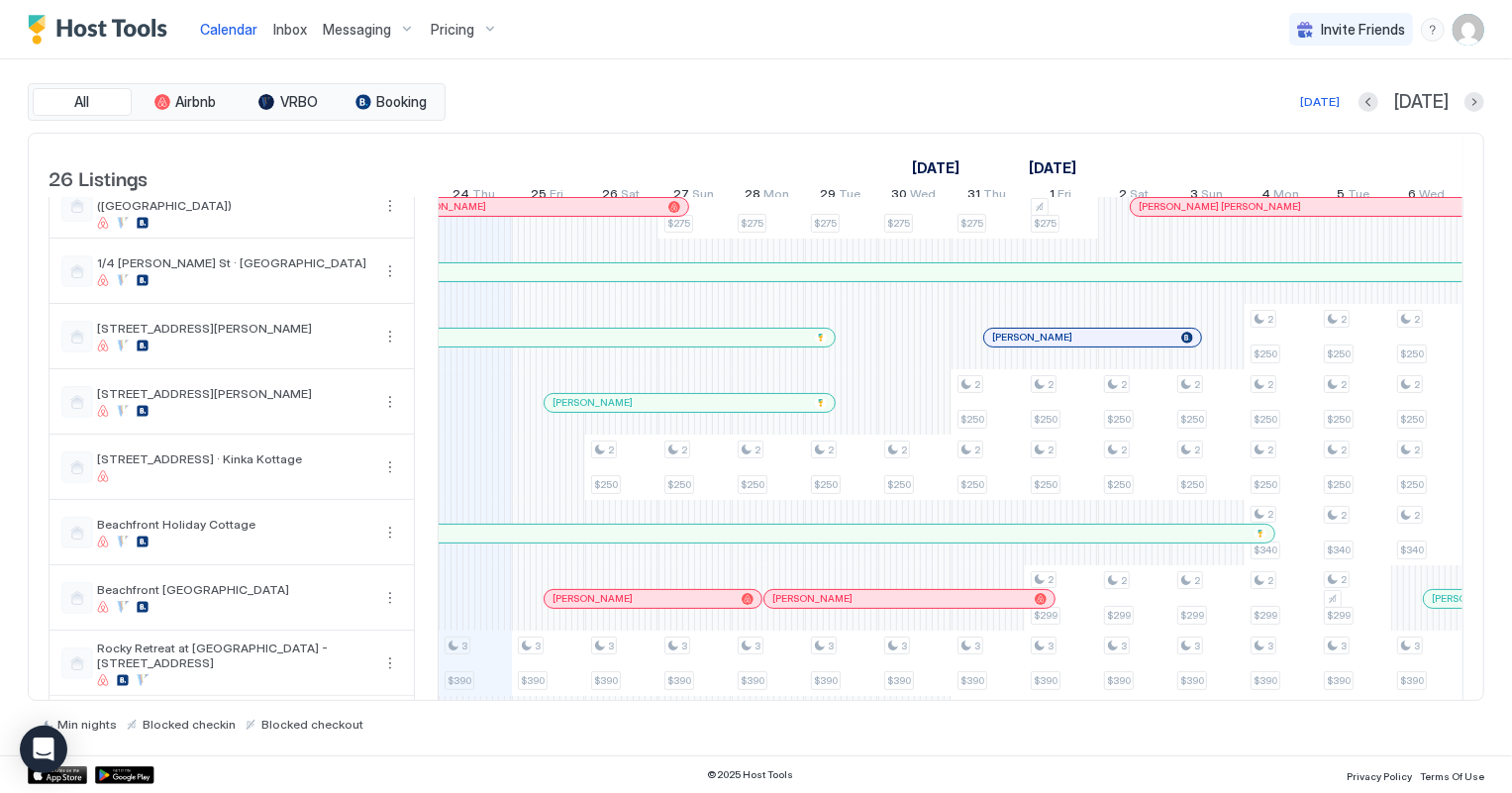 scroll, scrollTop: 0, scrollLeft: 0, axis: both 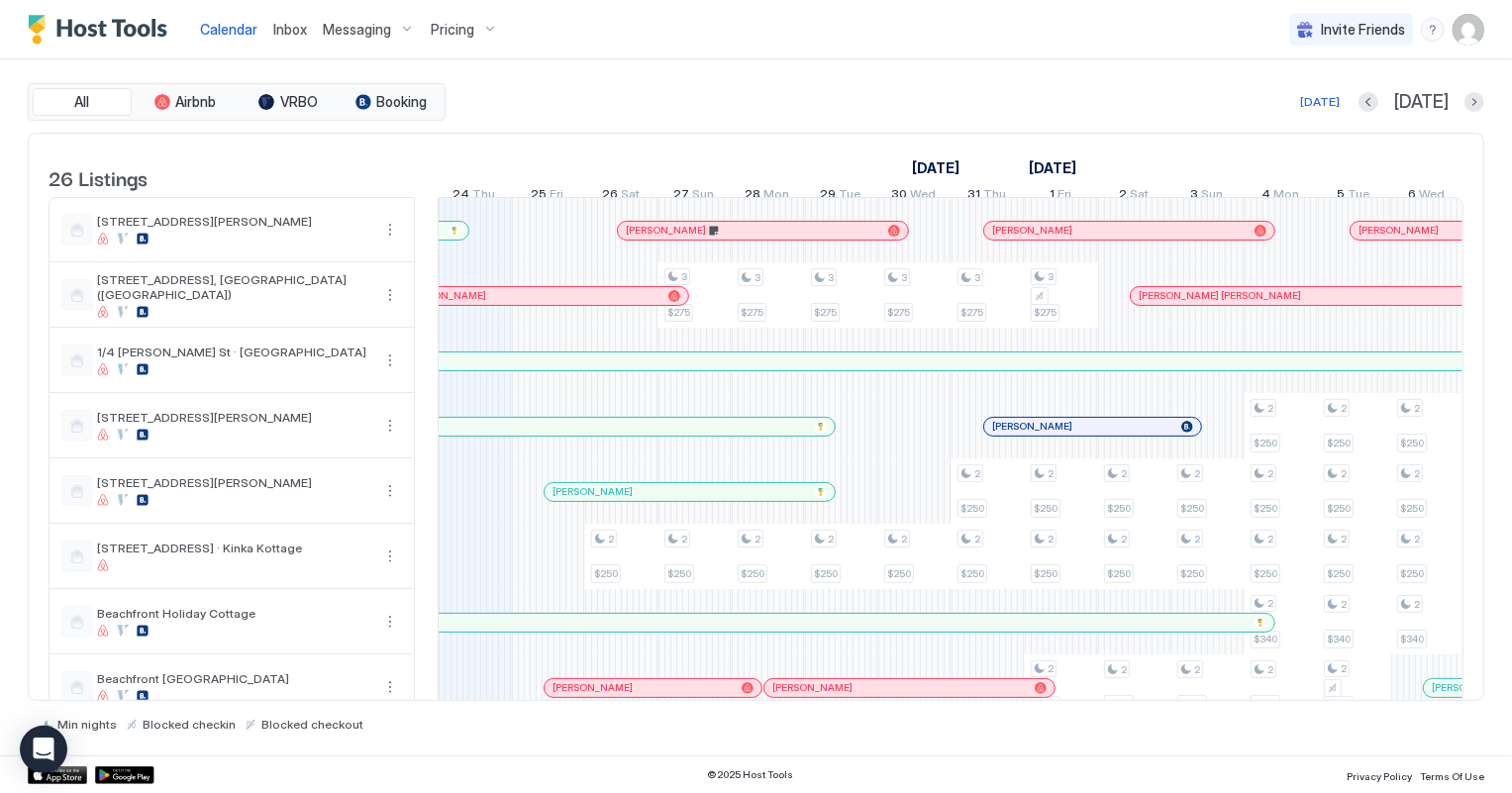 click on "Inbox" at bounding box center (290, 29) 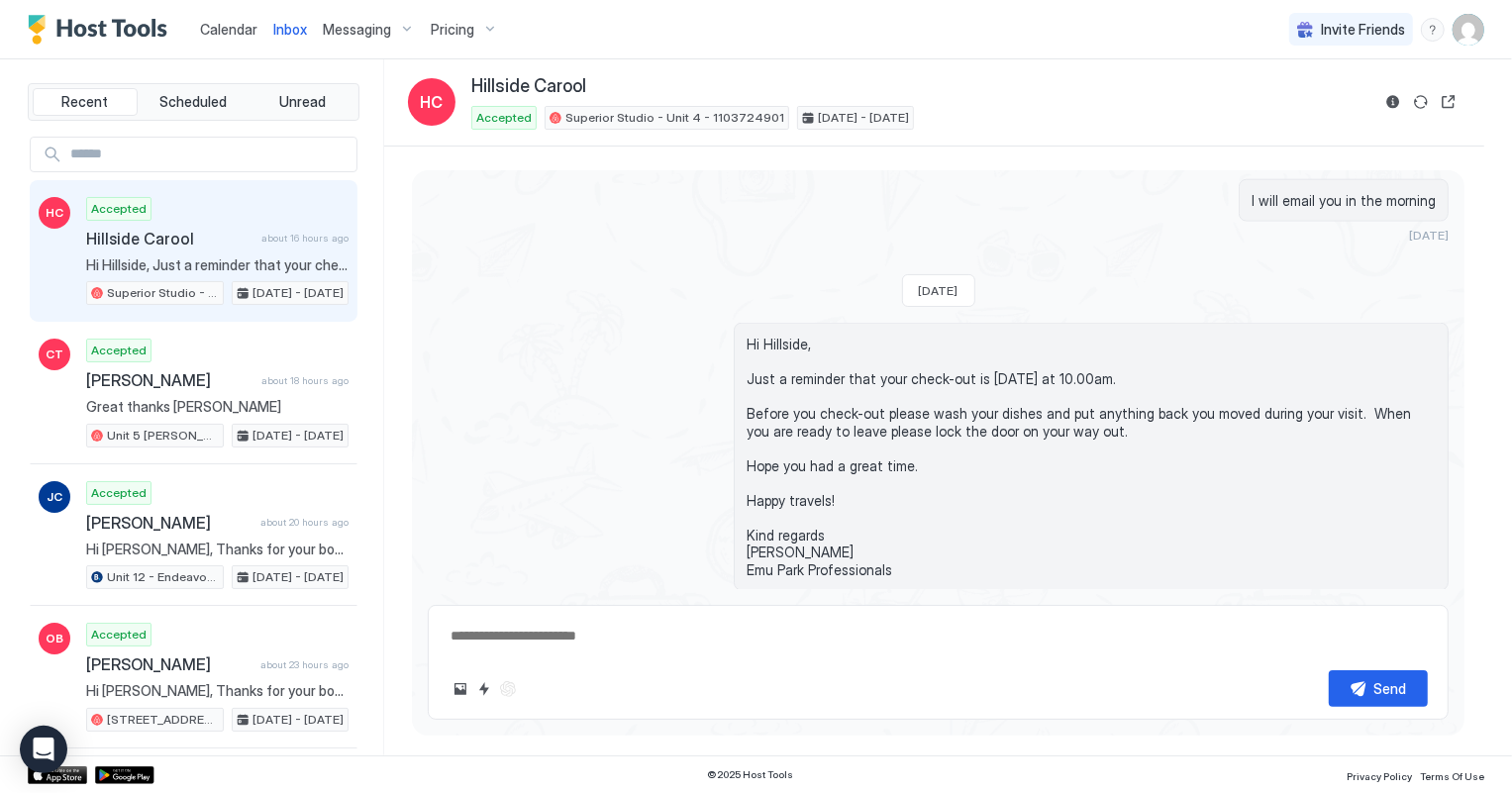 scroll, scrollTop: 1660, scrollLeft: 0, axis: vertical 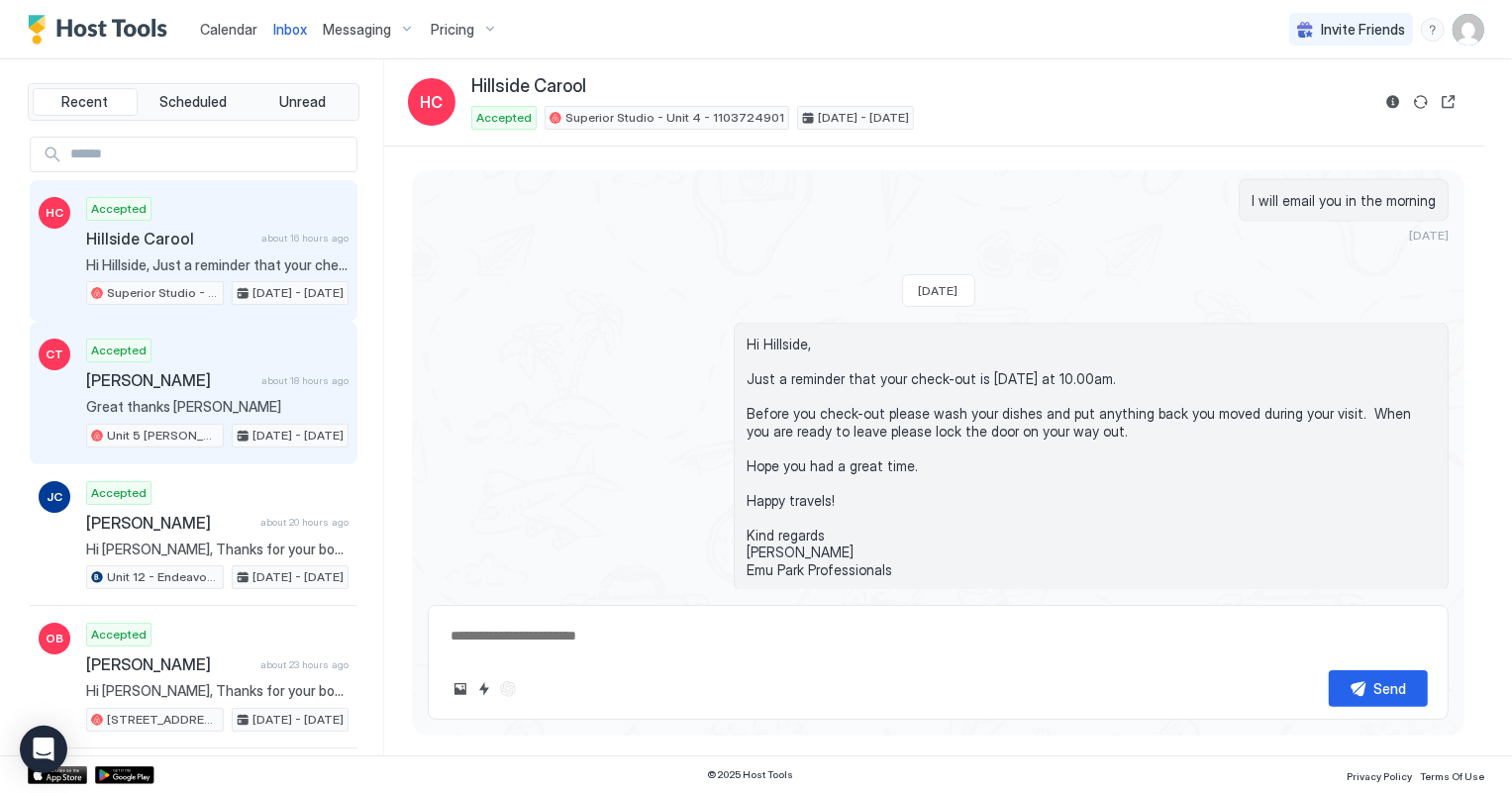 click on "[PERSON_NAME]" at bounding box center (169, 380) 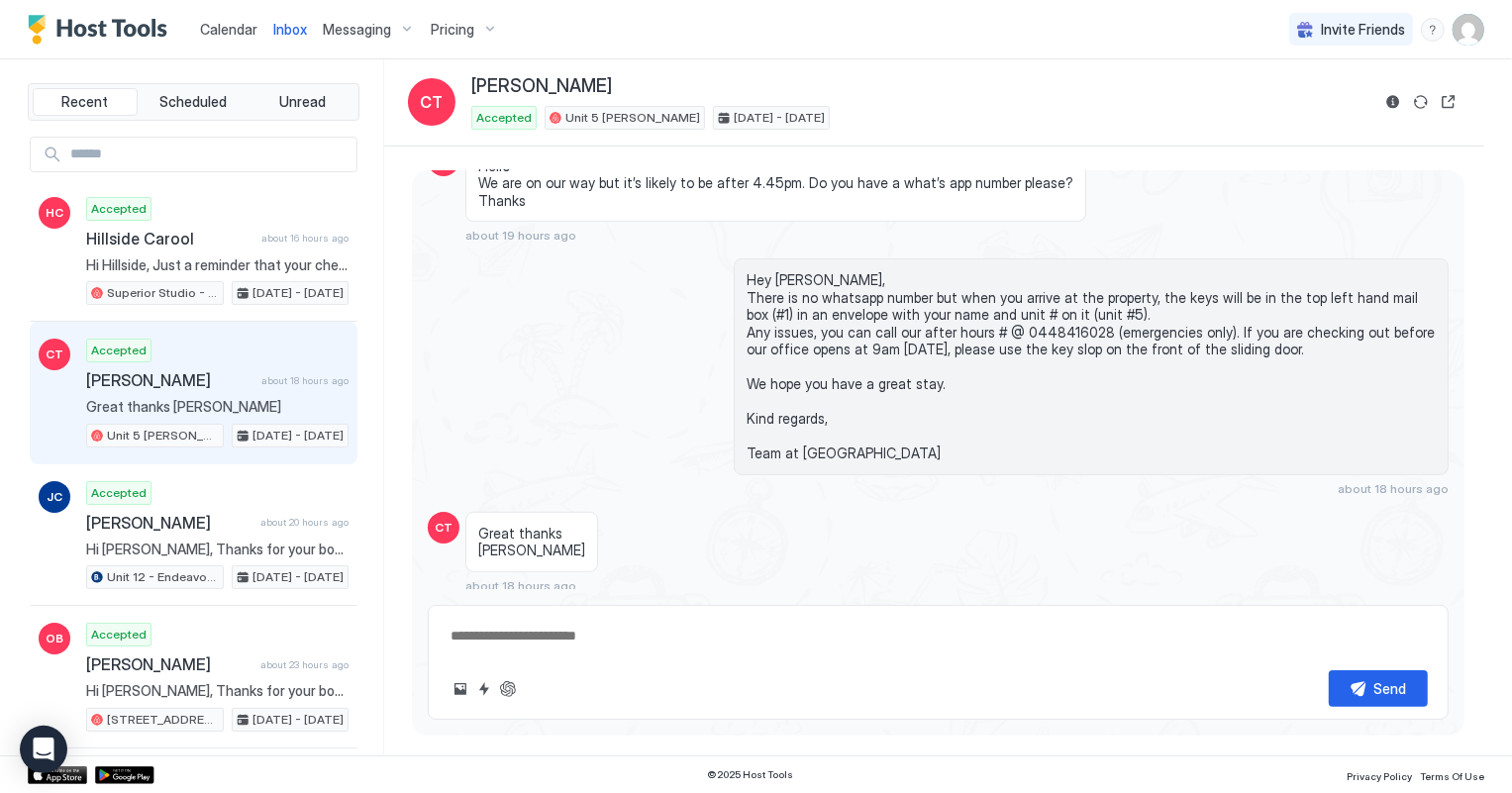 scroll, scrollTop: 653, scrollLeft: 0, axis: vertical 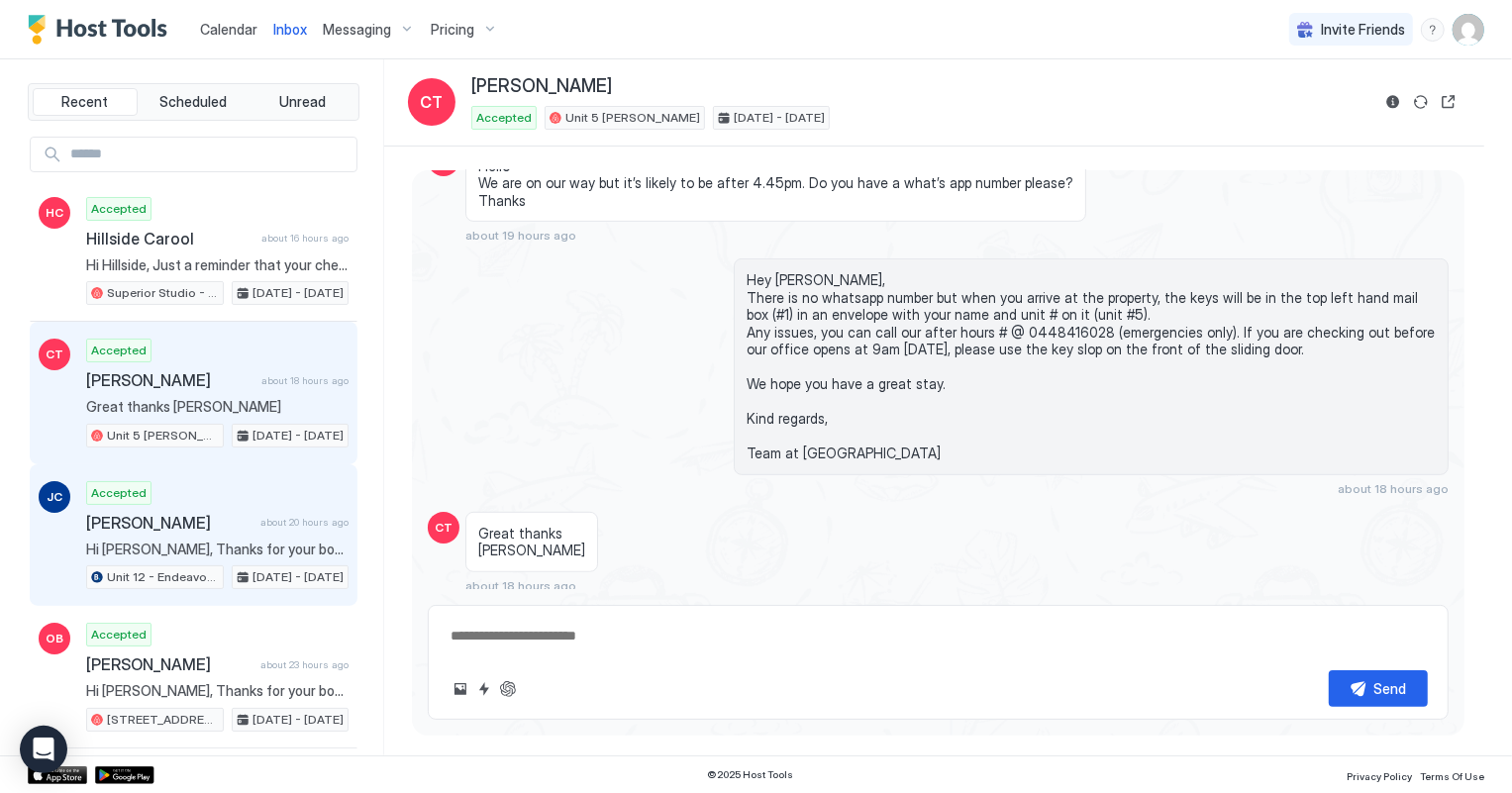 click on "Accepted jacob carty about 20 hours ago Hi jacob,
Thanks for your booking.  Please come to Professionals Emu Park, 21 Pattison Street, Emu Park to collect the keys, if you arriving after 5pm please contact our office, 07 4939 6411.
Kind regards
Shelly
Emu Park Professionals Unit 12 - Endeavour · Deluxe Studio - Unit 12 Jul 26 - 27, 2025" at bounding box center [217, 536] 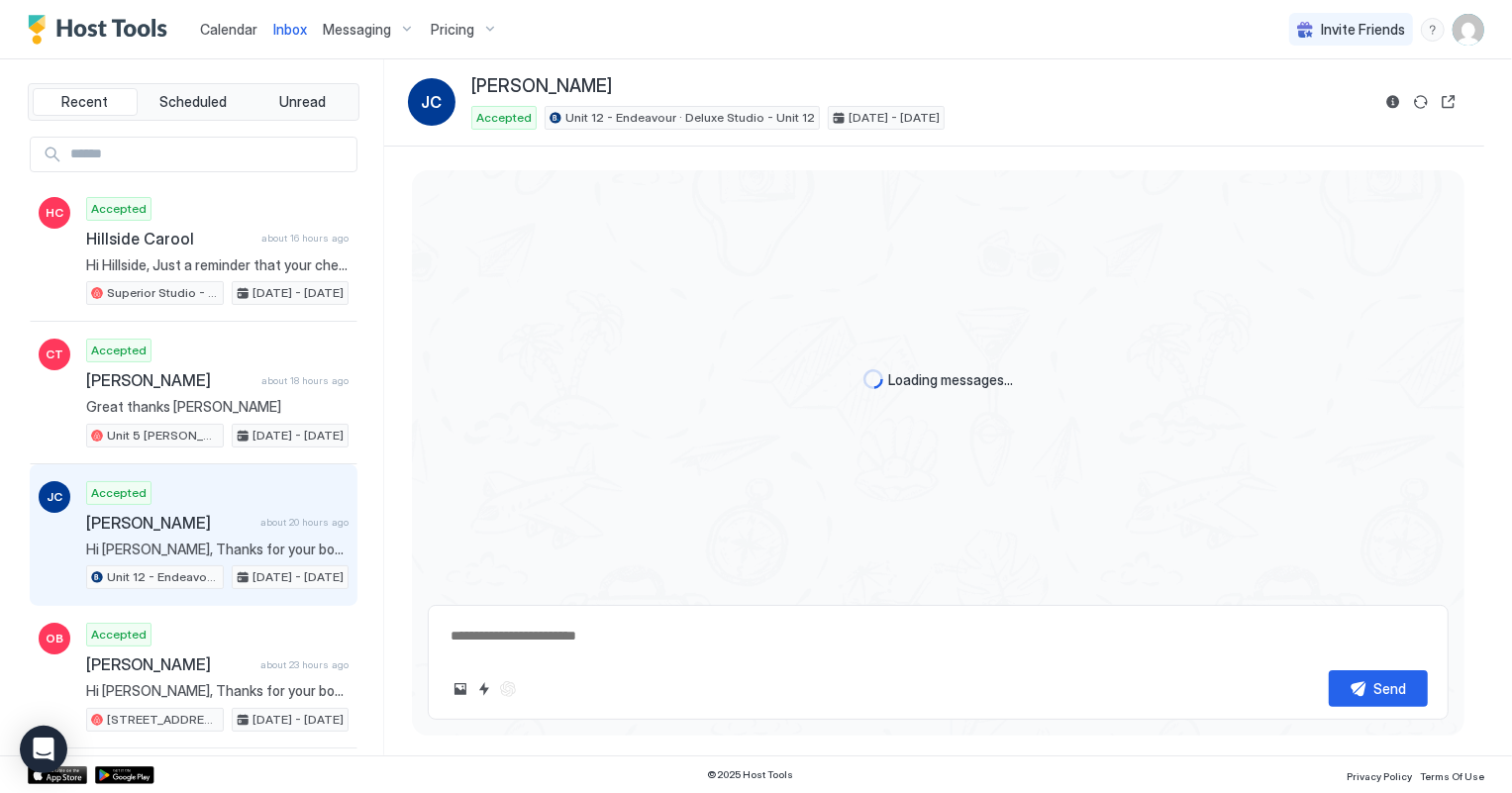 scroll, scrollTop: 0, scrollLeft: 0, axis: both 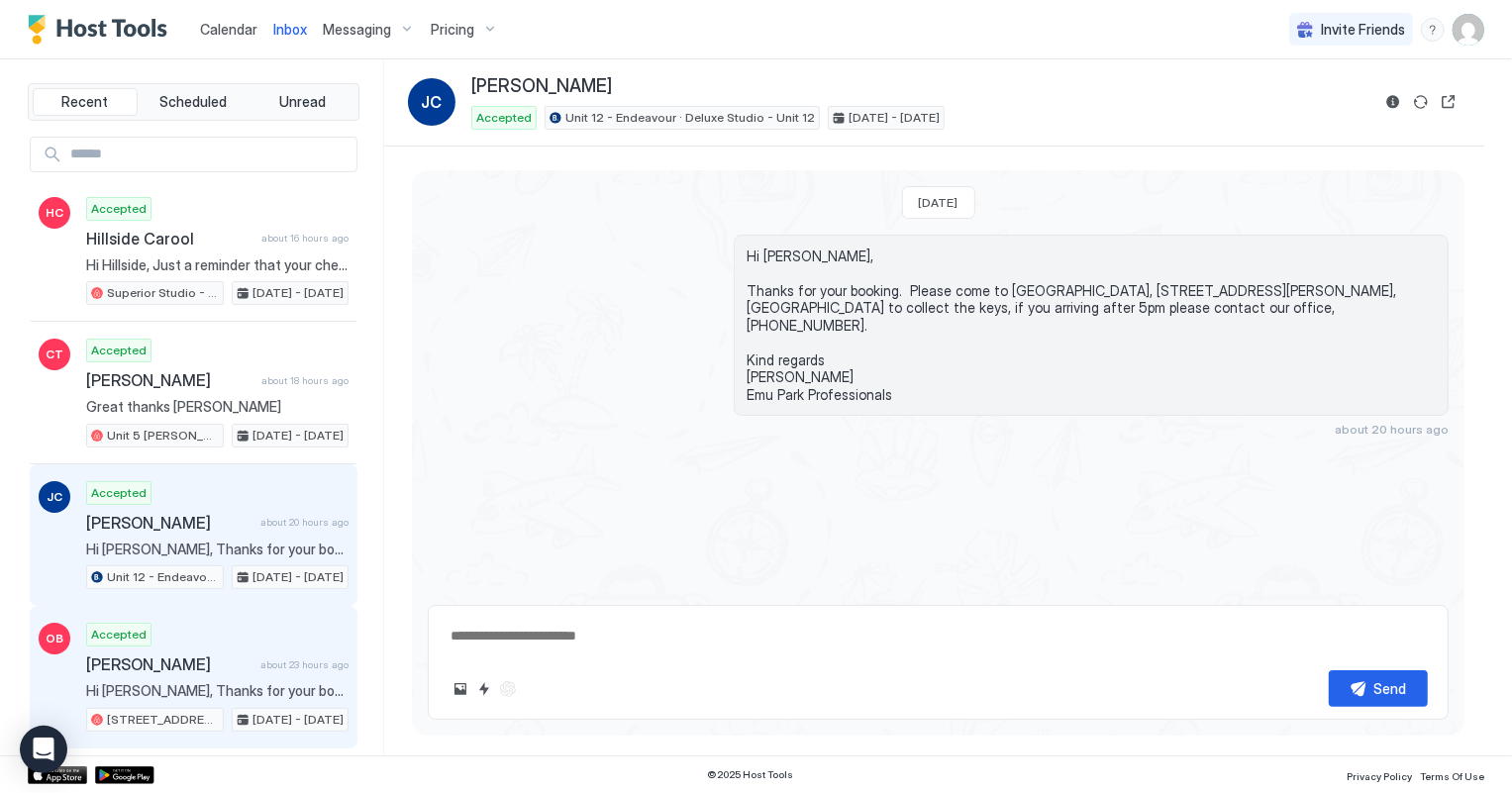 click on "[PERSON_NAME]" at bounding box center (169, 664) 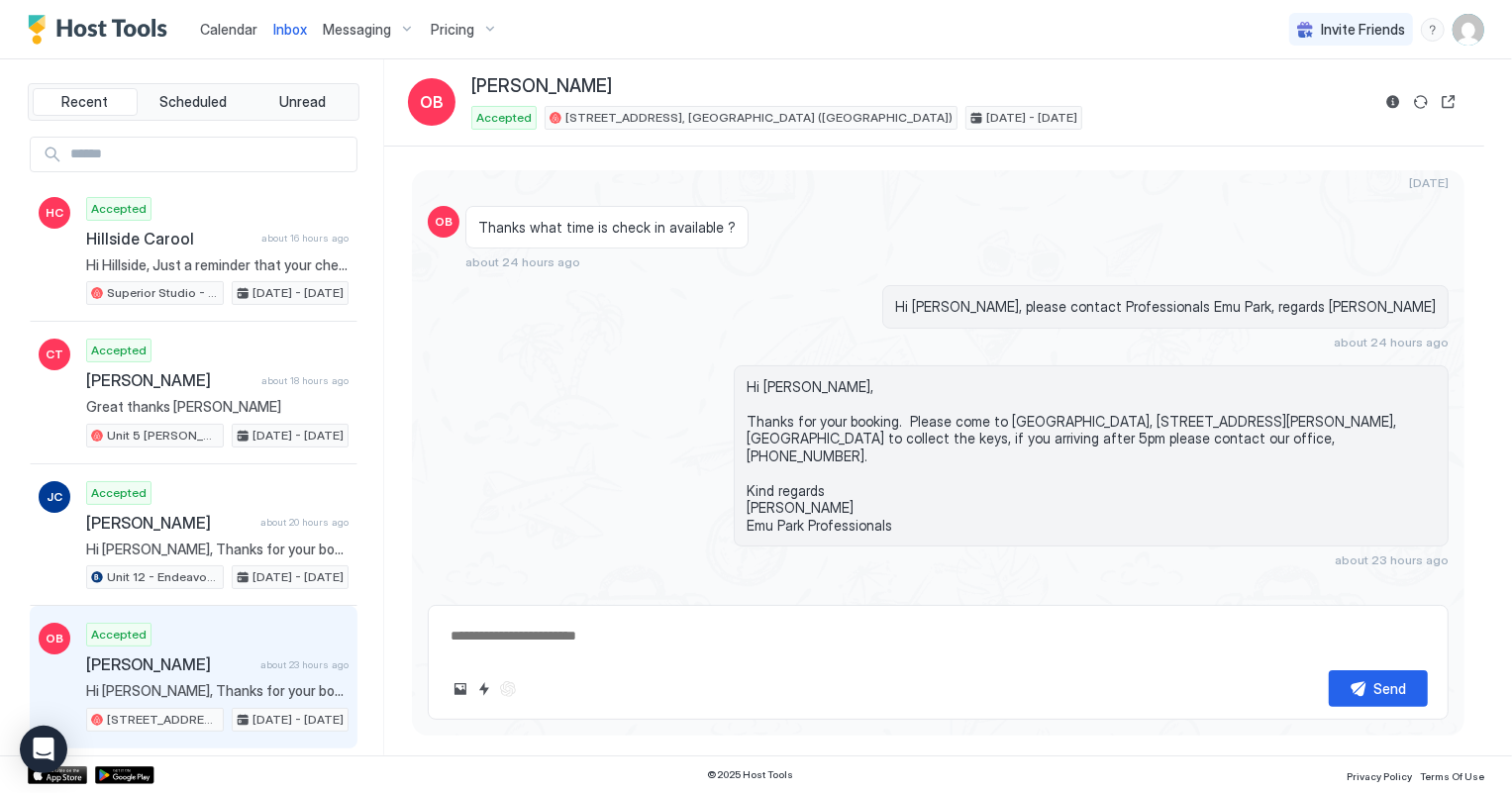 scroll, scrollTop: 188, scrollLeft: 0, axis: vertical 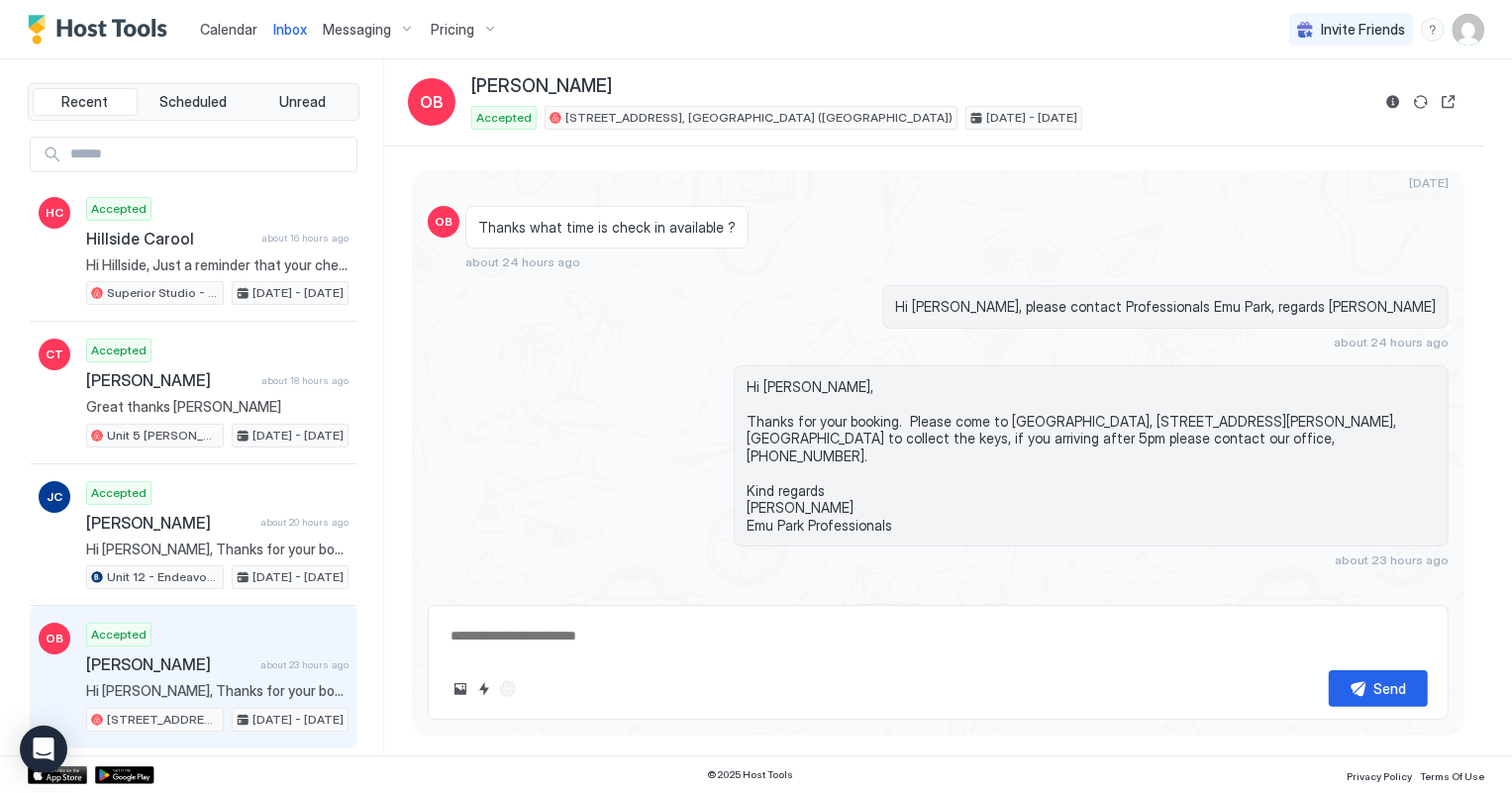 click on "Calendar" at bounding box center (229, 29) 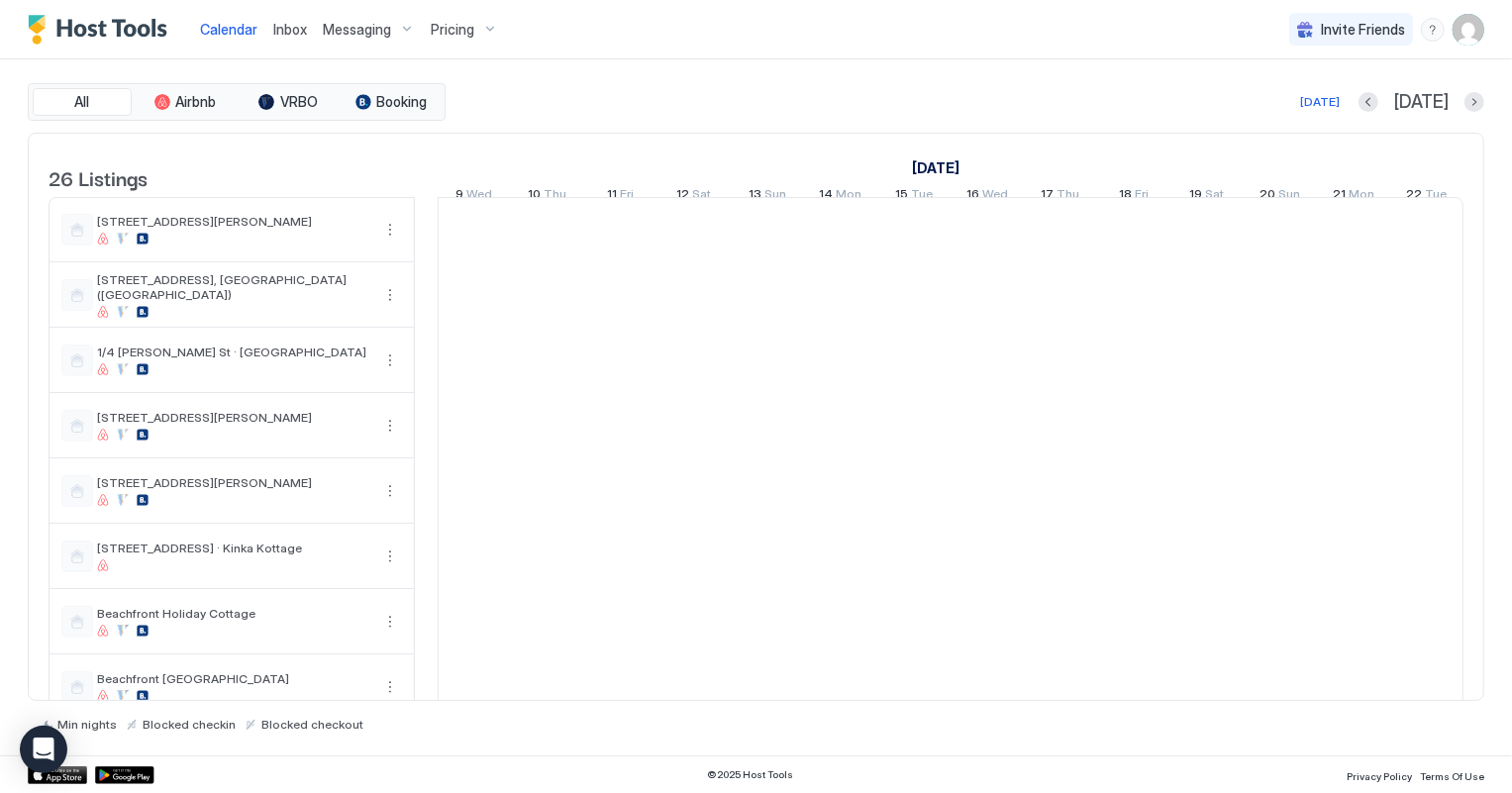 scroll, scrollTop: 0, scrollLeft: 1099, axis: horizontal 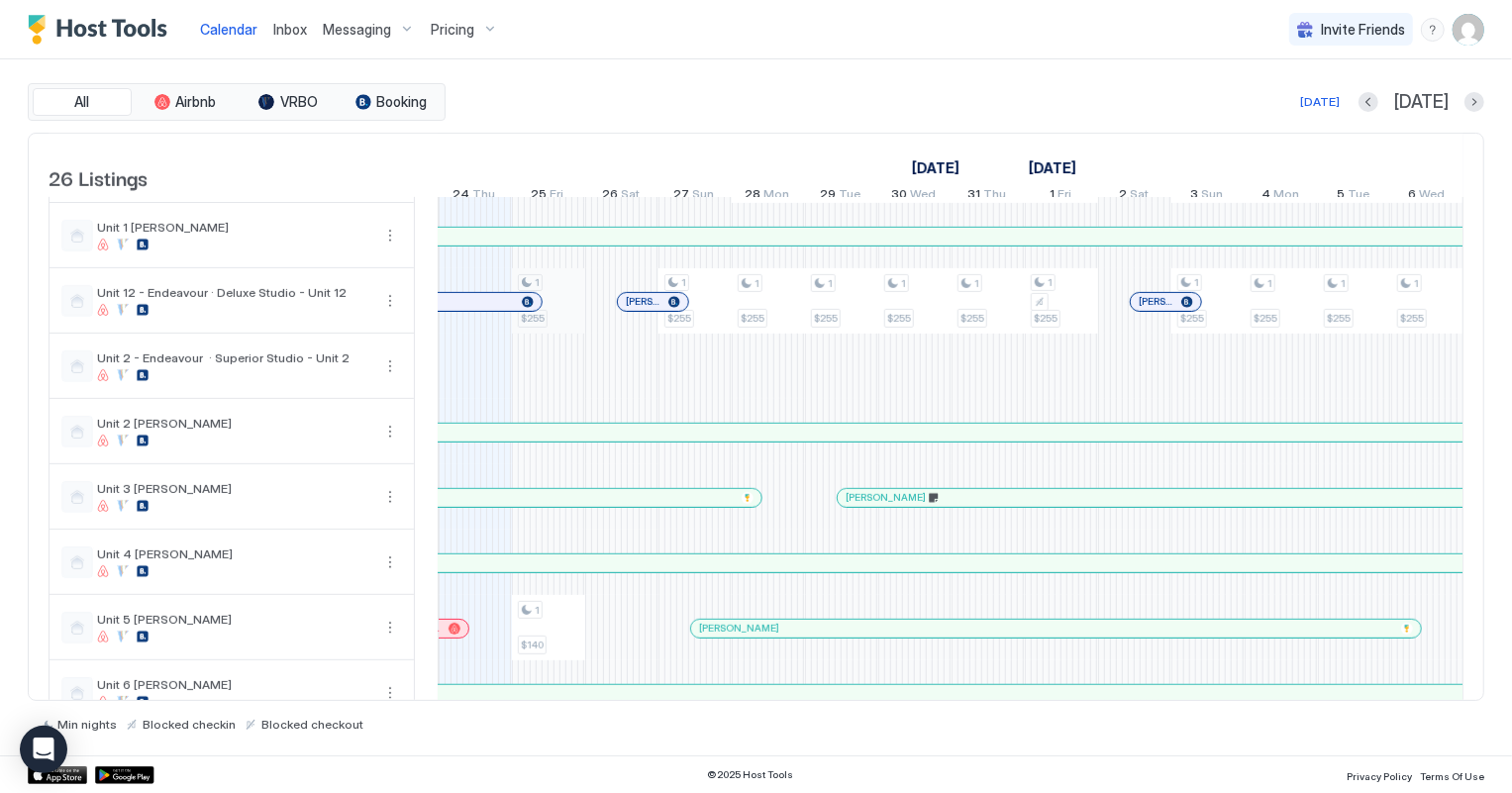 click on "3 $390 2 $420 2 $399 2 $320 2 $220 3 $350 3 $390 2 $420 2 $399 2 $320 1 $255 1 $140 2 $245 3 $350 2 $250 3 $390 2 $420 2 $399 2 $320 2 $245 3 $350 3 $275 2 $250 3 $390 2 $420 2 $399 2 $320 1 $255 2 $220 3 $350 3 $275 2 $250 3 $390 2 $420 2 $399 2 $320 1 $255 1 $255 2 $220 3 $350 3 $275 2 $250 3 $390 2 $420 2 $399 2 $320 1 $255 1 $255 2 $220 3 $350 3 $275 2 $250 3 $390 2 $420 2 $399 2 $320 1 $255 1 $255 2 $220 3 $350 3 $275 2 $250 2 $250 3 $390 2 $280 2 $420 2 $399 2 $320 1 $255 1 $255 2 $220 3 $350 3 $275 2 $250 2 $250 2 $299 3 $390 2 $280 2 $420 2 $399 2 $320 1 $255 1 $255 2 $245 3 $350 2 $250 2 $250 2 $299 3 $390 2 $280 2 $420 2 $399 2 $320 2 $245 3 $350 2 $250 2 $250 2 $299 3 $390 2 $280 2 $420 2 $399 2 $320 1 $255 1 $255 2 $220 3 $350 2 $250 2 $250 2 $250 2 $340 2 $299 3 $390 2 $280 2 $420 2 $399 2 $320 1 $255 1 $255 2 $220 3 $350 2 $250 2 $250 2 $250 2 $340 2 $299 3 $390 2 $280 2 $420 2 $399 2 $320 1 $255 1 $255 3 $350 2 $250 2 $250 2 $250 2 $340 3 $390 2 $280 2 $420 2 $399 2 $320 1 $255 1 $255 3 $350 2" at bounding box center (1318, 7) 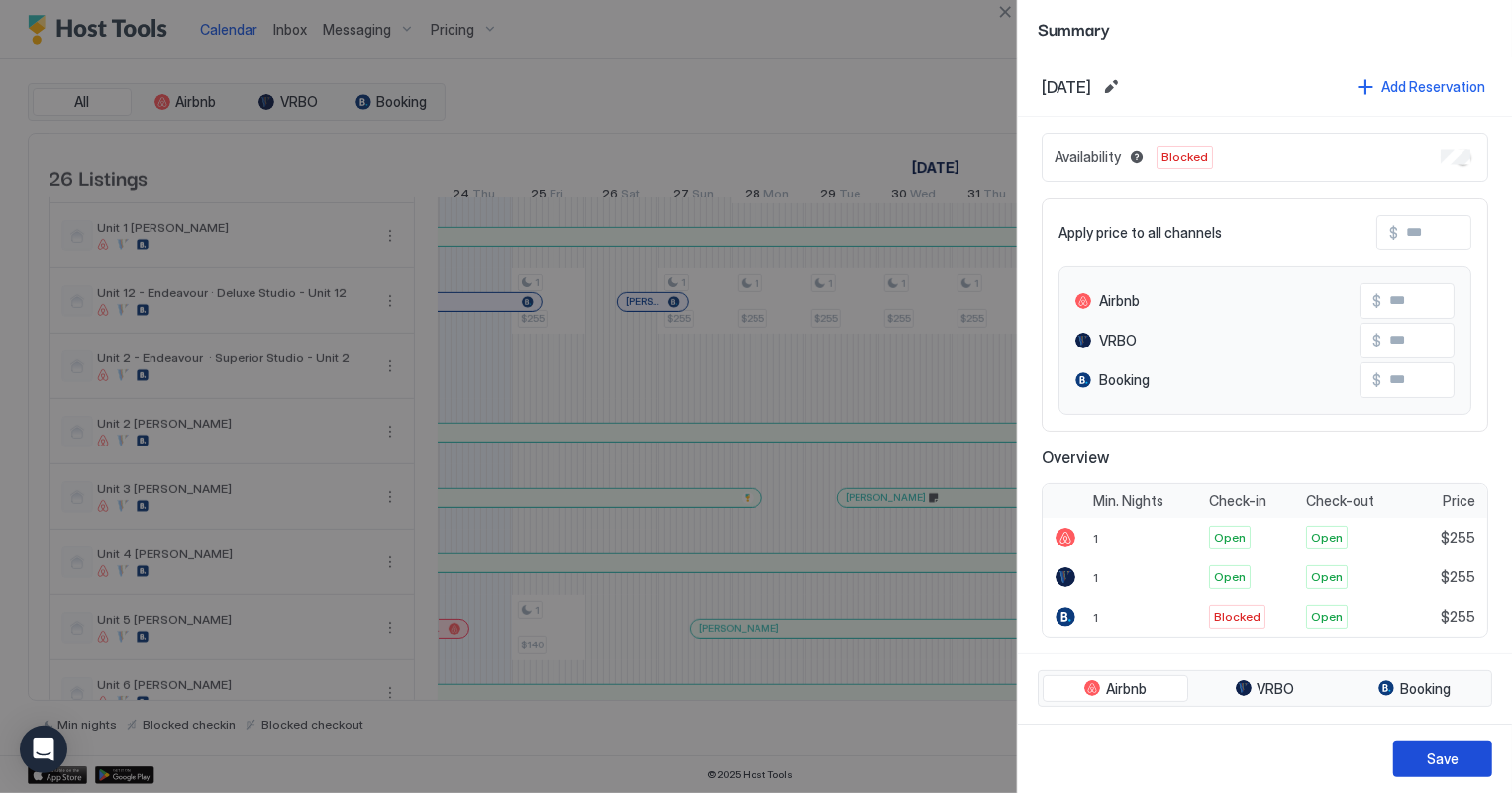 click on "Save" at bounding box center [1443, 758] 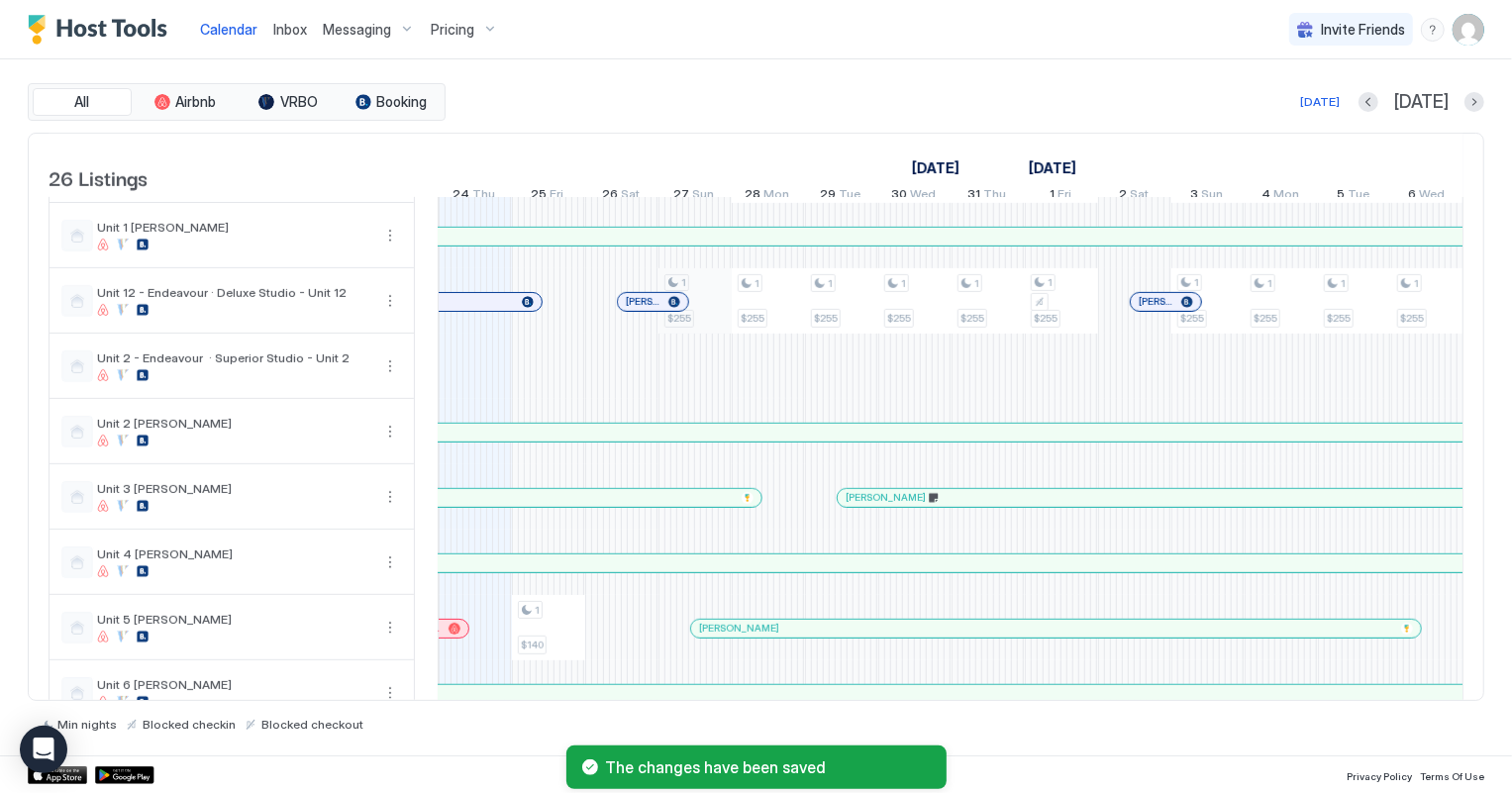 click on "3 $390 2 $420 2 $399 2 $320 2 $220 3 $350 3 $390 2 $420 2 $399 2 $320 1 $140 2 $245 3 $350 2 $250 3 $390 2 $420 2 $399 2 $320 2 $245 3 $350 3 $275 2 $250 3 $390 2 $420 2 $399 2 $320 1 $255 2 $220 3 $350 3 $275 2 $250 3 $390 2 $420 2 $399 2 $320 1 $255 1 $255 2 $220 3 $350 3 $275 2 $250 3 $390 2 $420 2 $399 2 $320 1 $255 1 $255 2 $220 3 $350 3 $275 2 $250 3 $390 2 $420 2 $399 2 $320 1 $255 1 $255 2 $220 3 $350 3 $275 2 $250 2 $250 3 $390 2 $280 2 $420 2 $399 2 $320 1 $255 1 $255 2 $220 3 $350 3 $275 2 $250 2 $250 2 $299 3 $390 2 $280 2 $420 2 $399 2 $320 1 $255 1 $255 2 $245 3 $350 2 $250 2 $250 2 $299 3 $390 2 $280 2 $420 2 $399 2 $320 2 $245 3 $350 2 $250 2 $250 2 $299 3 $390 2 $280 2 $420 2 $399 2 $320 1 $255 1 $255 2 $220 3 $350 2 $250 2 $250 2 $250 2 $340 2 $299 3 $390 2 $280 2 $420 2 $399 2 $320 1 $255 1 $255 2 $220 3 $350 2 $250 2 $250 2 $250 2 $340 2 $299 3 $390 2 $280 2 $420 2 $399 2 $320 1 $255 1 $255 3 $350 2 $250 2 $250 2 $250 2 $340 3 $390 2 $280 2 $420 2 $399 2 $320 1 $255 1 $255 3 $350 2 $250 2" at bounding box center [1318, 7] 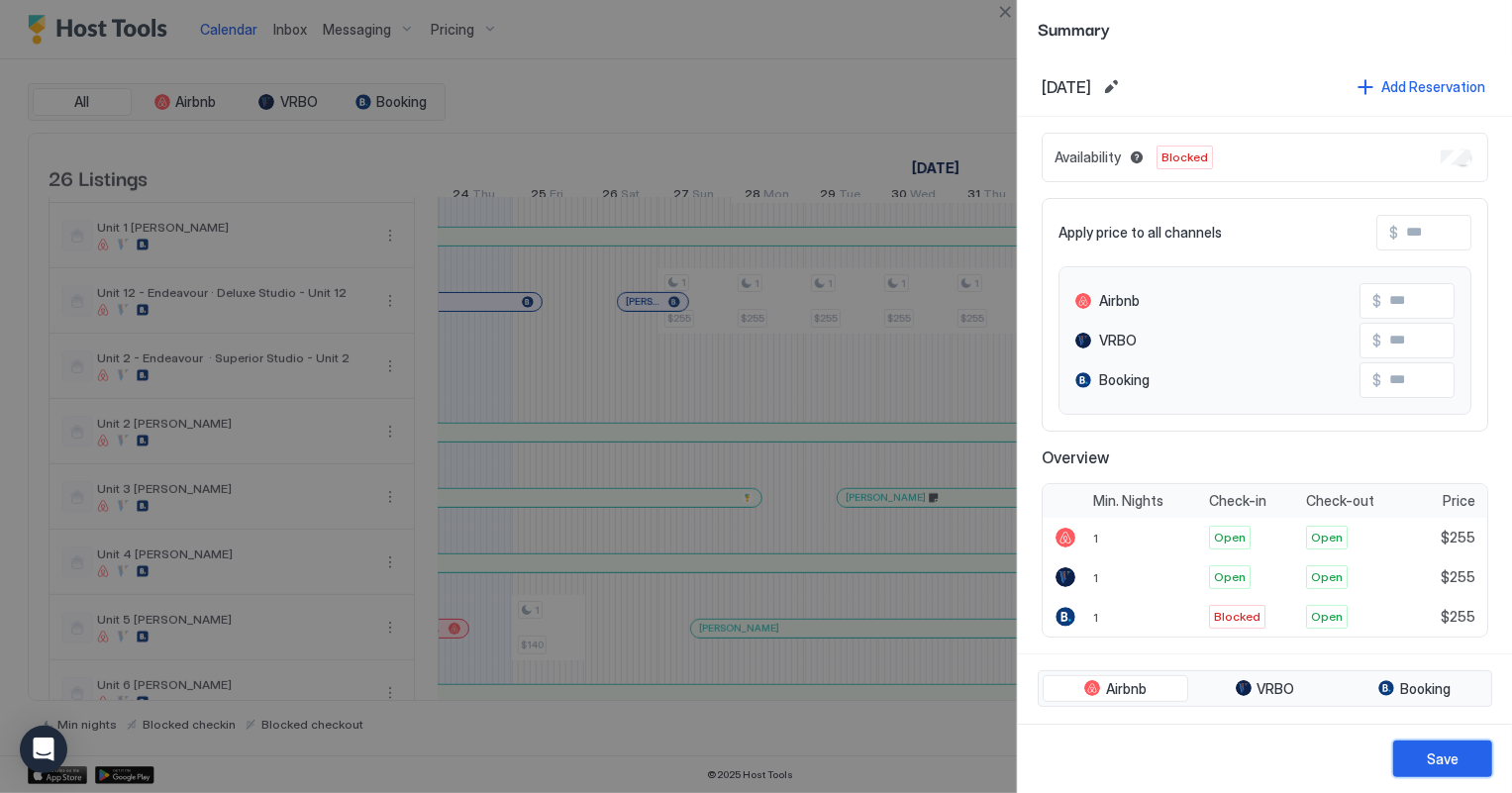 click on "Save" at bounding box center (1443, 758) 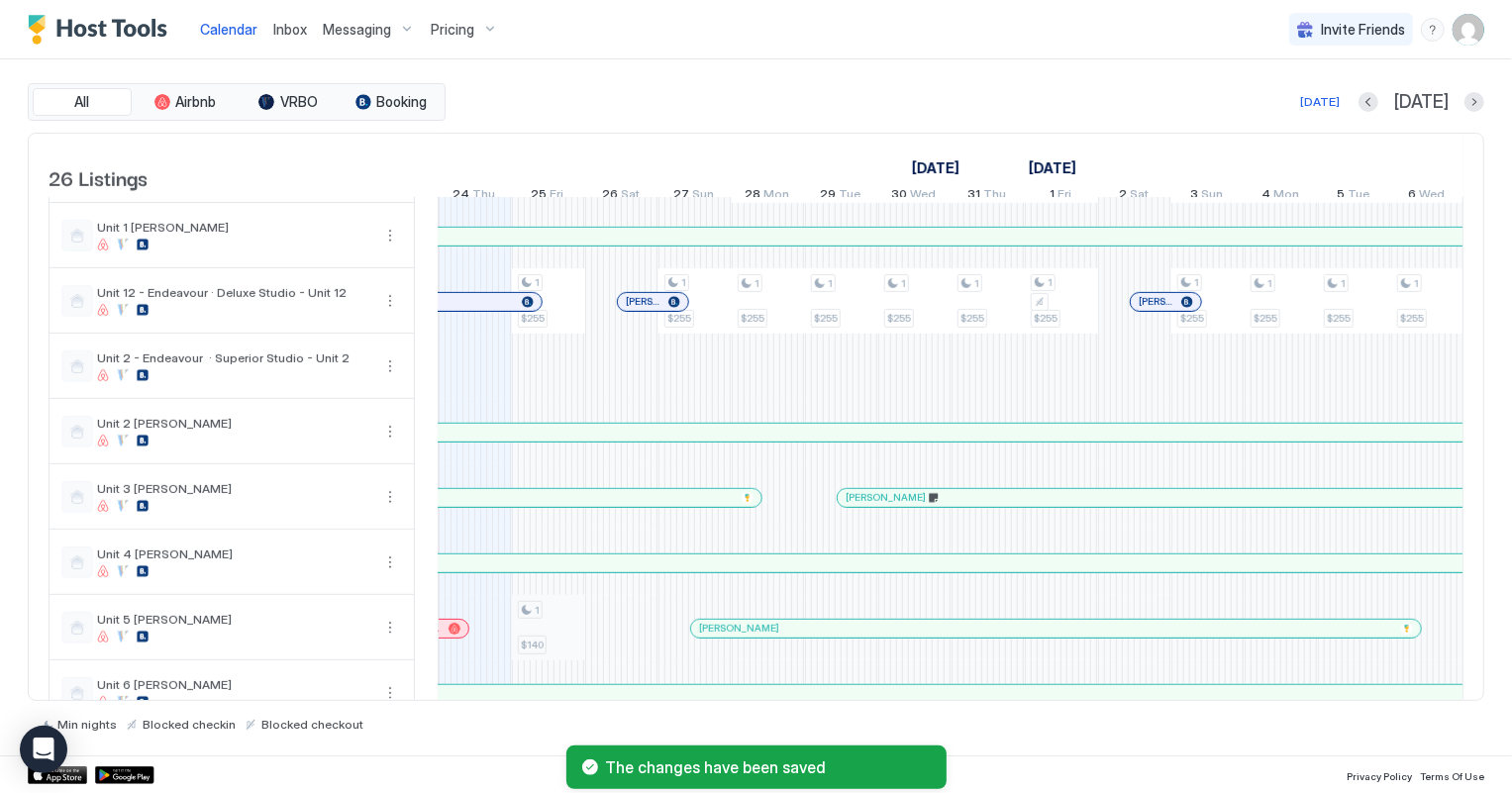 click on "3 $390 2 $420 2 $399 2 $320 2 $220 3 $350 3 $390 2 $420 2 $399 2 $320 1 $255 1 $140 2 $245 3 $350 2 $250 3 $390 2 $420 2 $399 2 $320 2 $245 3 $350 3 $275 2 $250 3 $390 2 $420 2 $399 2 $320 1 $255 2 $220 3 $350 3 $275 2 $250 3 $390 2 $420 2 $399 2 $320 1 $255 1 $255 2 $220 3 $350 3 $275 2 $250 3 $390 2 $420 2 $399 2 $320 1 $255 1 $255 2 $220 3 $350 3 $275 2 $250 3 $390 2 $420 2 $399 2 $320 1 $255 1 $255 2 $220 3 $350 3 $275 2 $250 2 $250 3 $390 2 $280 2 $420 2 $399 2 $320 1 $255 1 $255 2 $220 3 $350 3 $275 2 $250 2 $250 2 $299 3 $390 2 $280 2 $420 2 $399 2 $320 1 $255 1 $255 2 $245 3 $350 2 $250 2 $250 2 $299 3 $390 2 $280 2 $420 2 $399 2 $320 2 $245 3 $350 2 $250 2 $250 2 $299 3 $390 2 $280 2 $420 2 $399 2 $320 1 $255 1 $255 2 $220 3 $350 2 $250 2 $250 2 $250 2 $340 2 $299 3 $390 2 $280 2 $420 2 $399 2 $320 1 $255 1 $255 2 $220 3 $350 2 $250 2 $250 2 $250 2 $340 2 $299 3 $390 2 $280 2 $420 2 $399 2 $320 1 $255 1 $255 3 $350 2 $250 2 $250 2 $250 2 $340 3 $390 2 $280 2 $420 2 $399 2 $320 1 $255 1 $255 3 $350 2" at bounding box center [1318, 7] 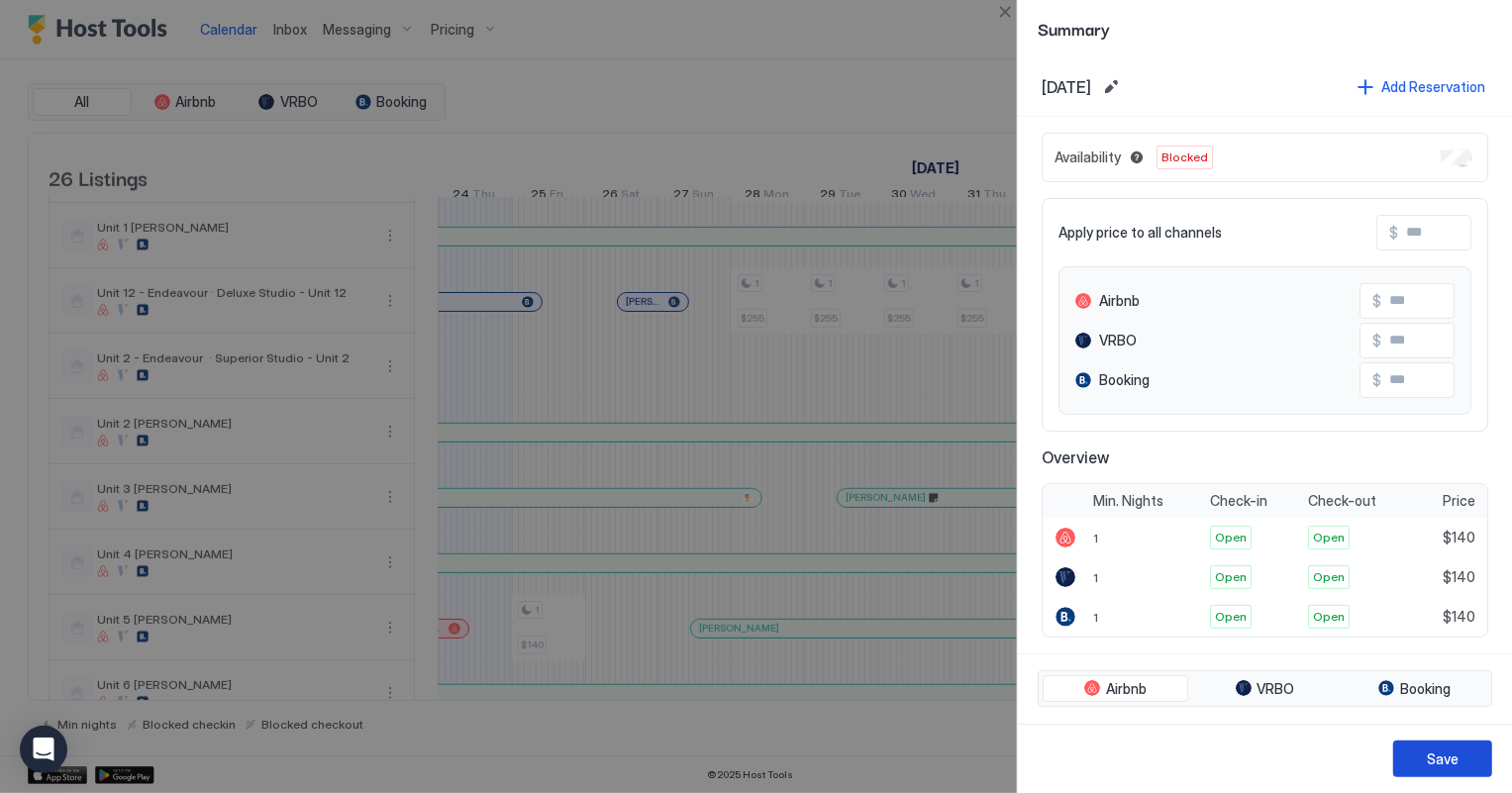click on "Save" at bounding box center [1443, 758] 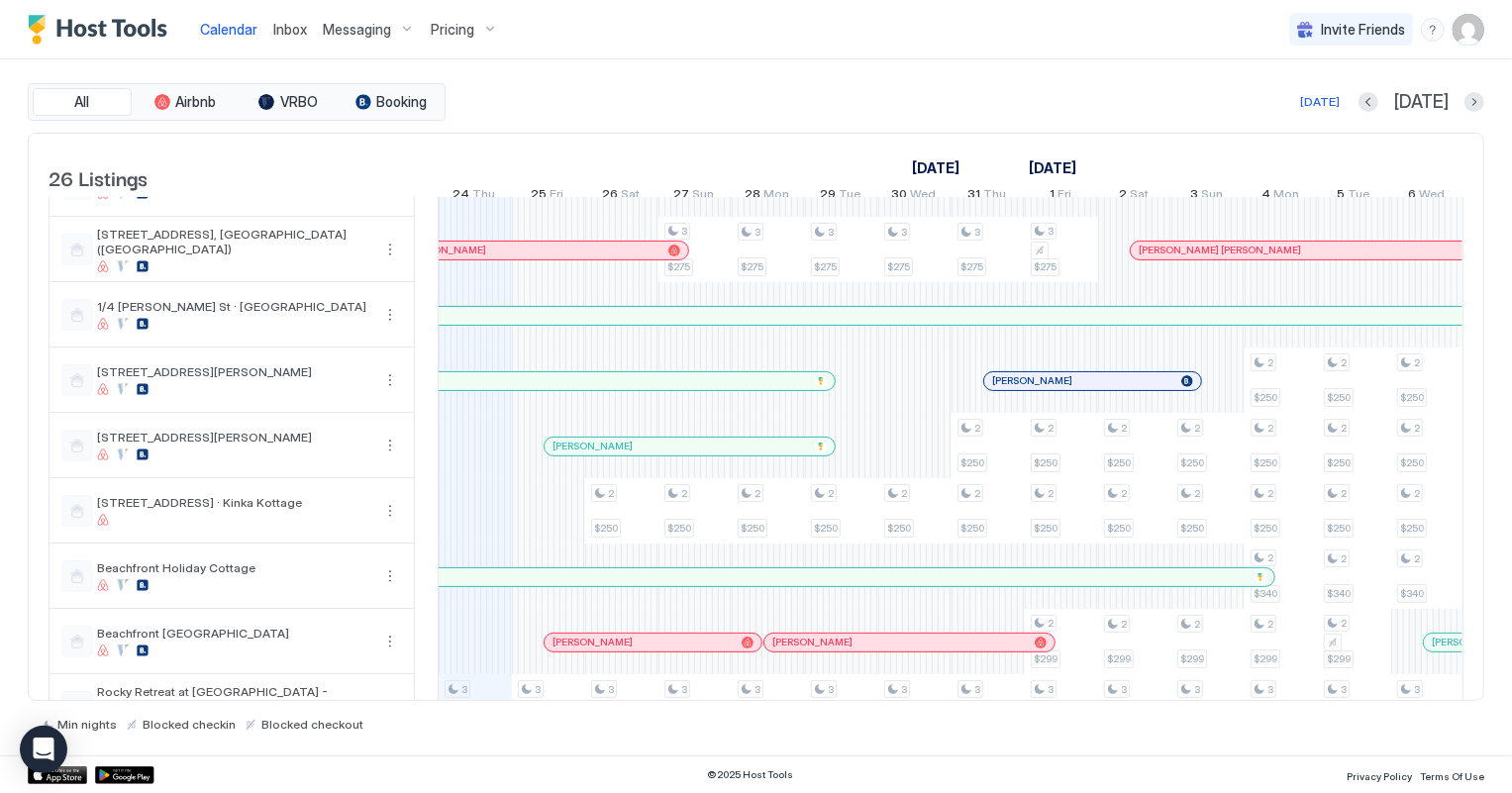 scroll, scrollTop: 0, scrollLeft: 0, axis: both 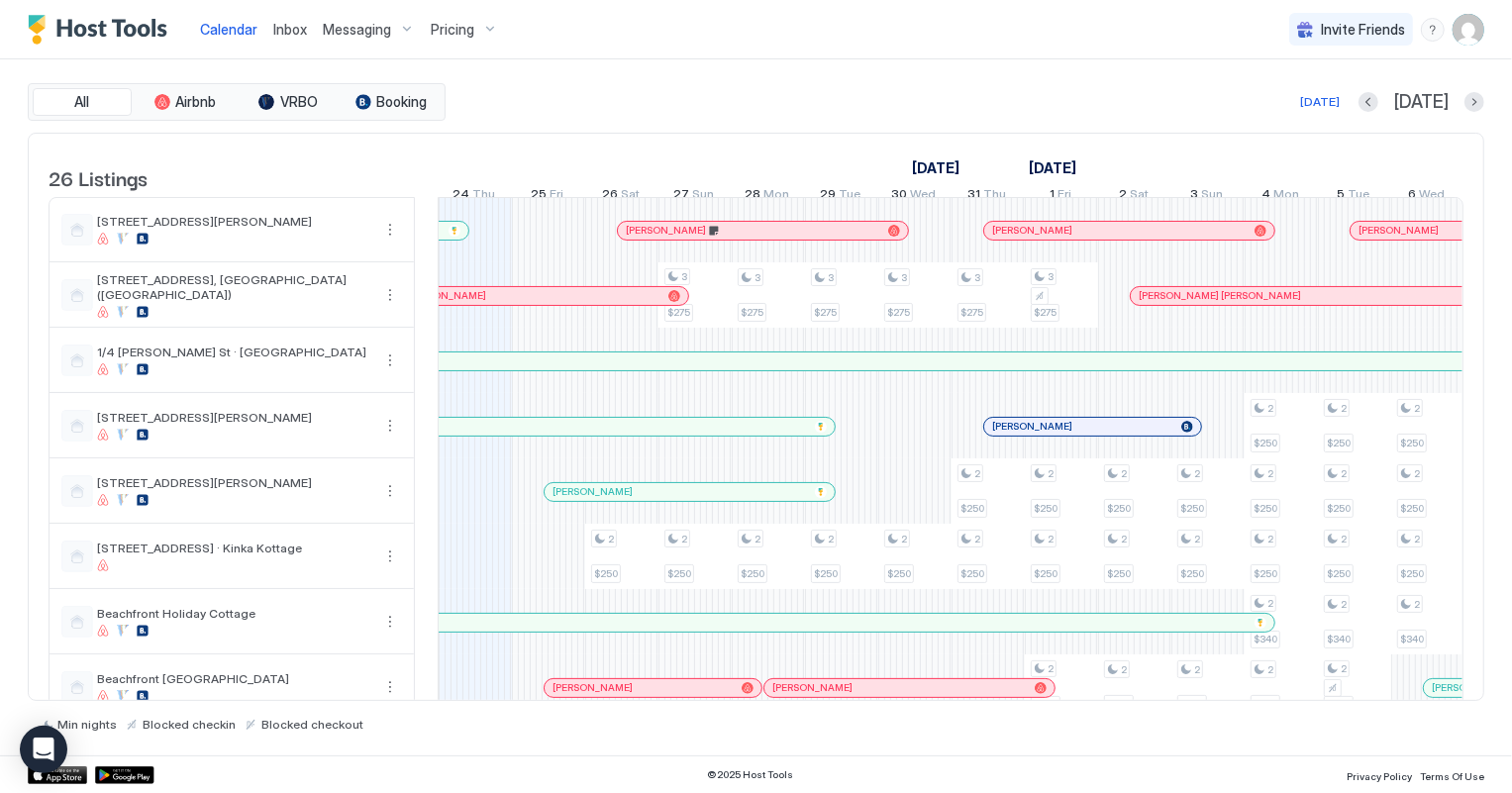 click on "July 2025 August 2025 9   Wed 10   Thu 11   Fri 12   Sat 13   Sun 14   Mon 15   Tue 16   Wed 17   Thu 18   Fri 19   Sat 20   Sun 21   Mon 22   Tue 23   Wed 24   Thu 25   Fri 26   Sat 27   Sun 28   Mon 29   Tue 30   Wed 31   Thu 1   Fri 2   Sat 3   Sun 4   Mon 5   Tue 6   Wed 7   Thu 8   Fri 9   Sat 10   Sun 11   Mon 12   Tue 13   Wed 14   Thu 15   Fri 16   Sat 17   Sun 18   Mon 19   Tue 20   Wed 21   Thu 22   Fri 23   Sat 24   Sun 25   Mon 26   Tue 27   Wed 28   Thu 29   Fri 30   Sat 31   Sun" at bounding box center [951, 172] 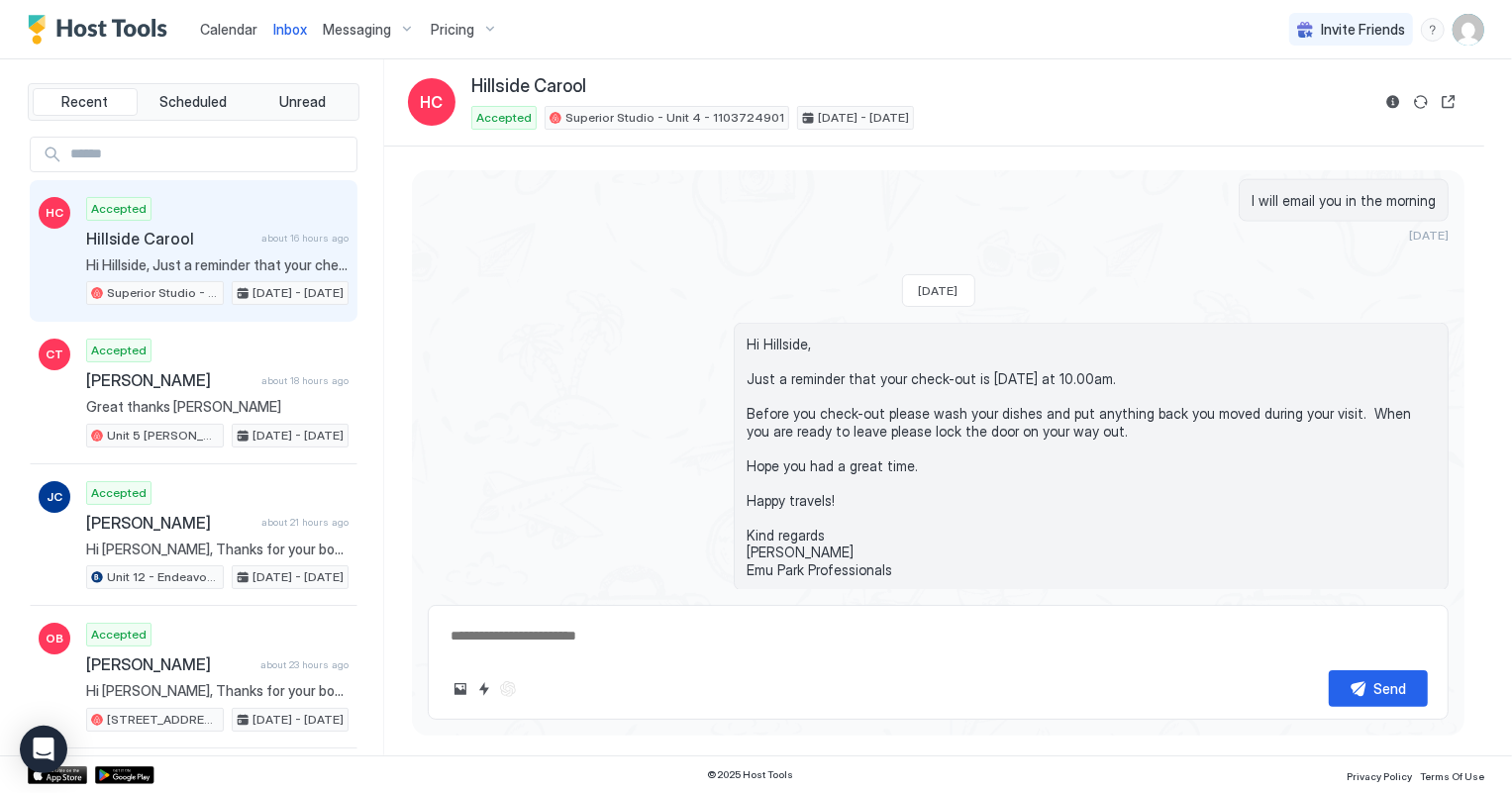 type on "*" 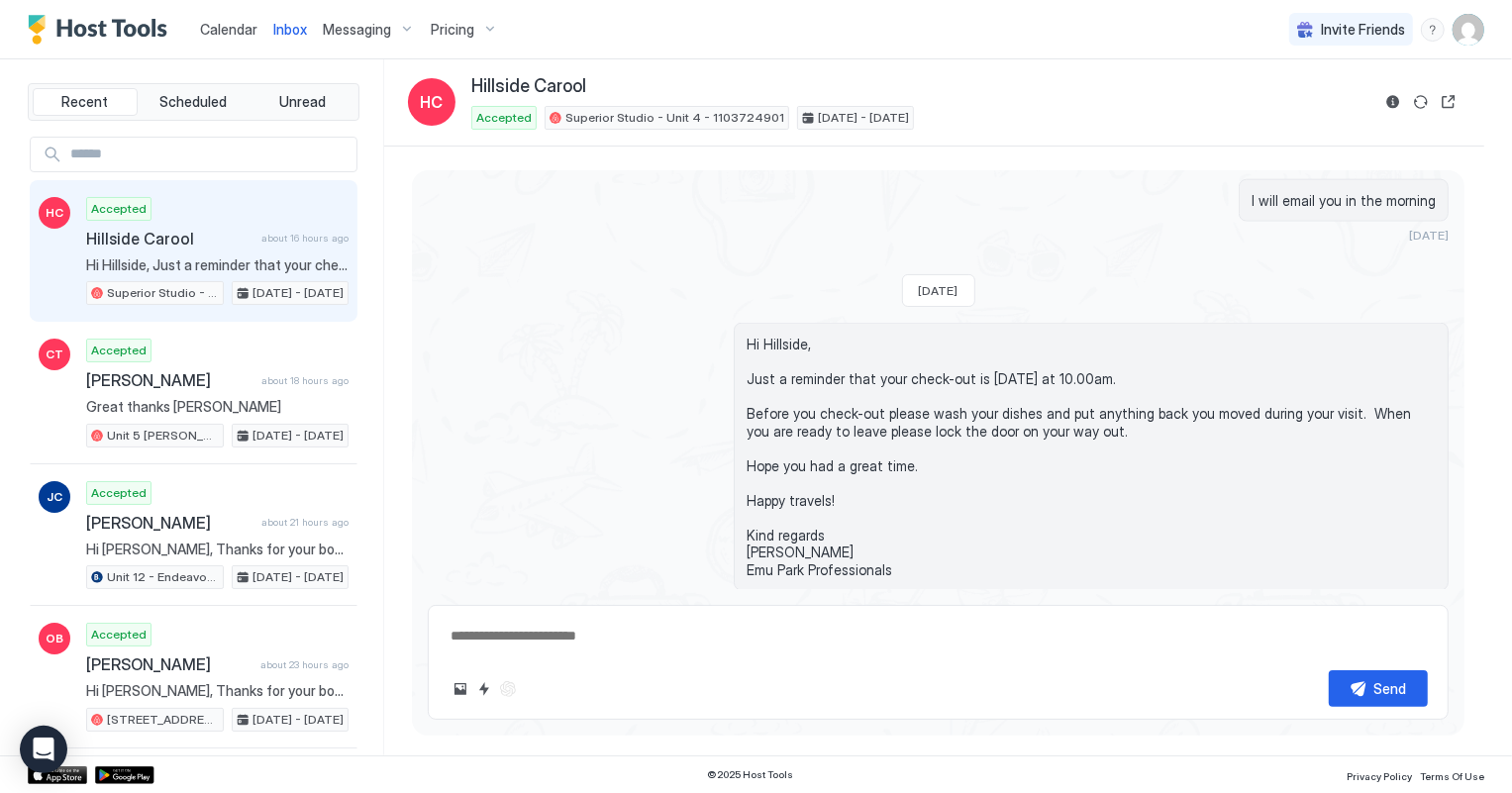 scroll, scrollTop: 1681, scrollLeft: 0, axis: vertical 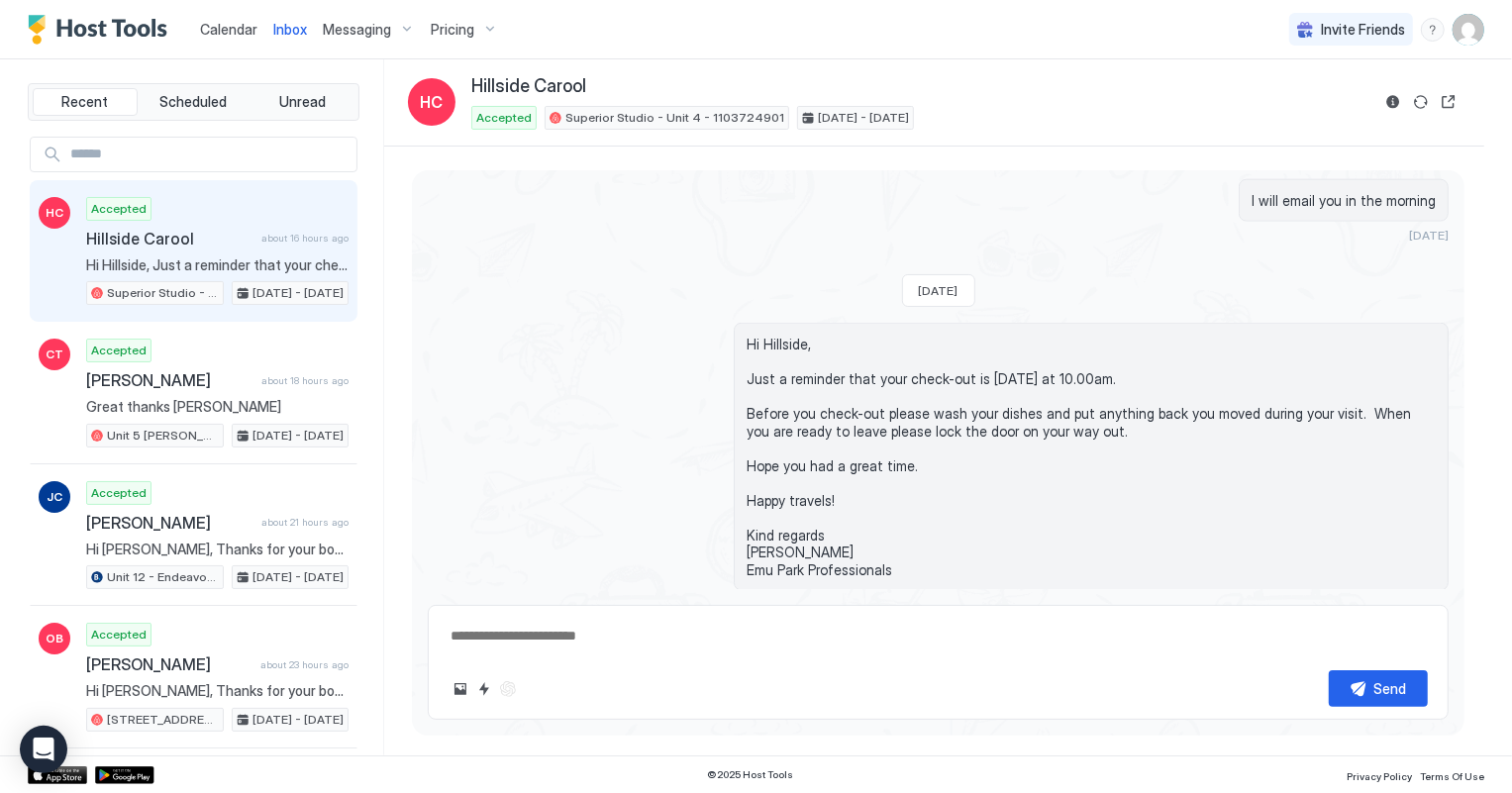 click on "Calendar" at bounding box center [229, 29] 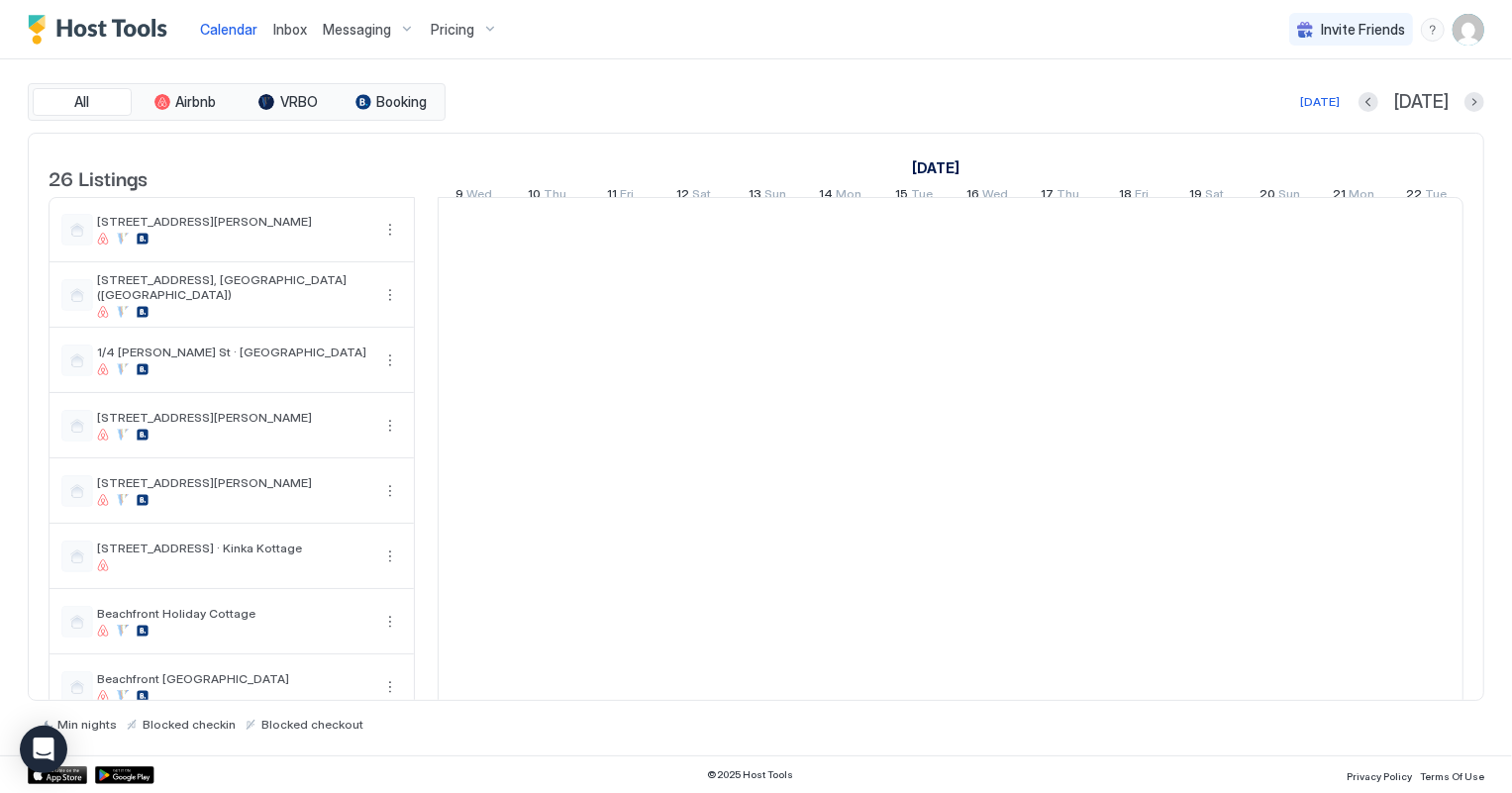 scroll, scrollTop: 0, scrollLeft: 1099, axis: horizontal 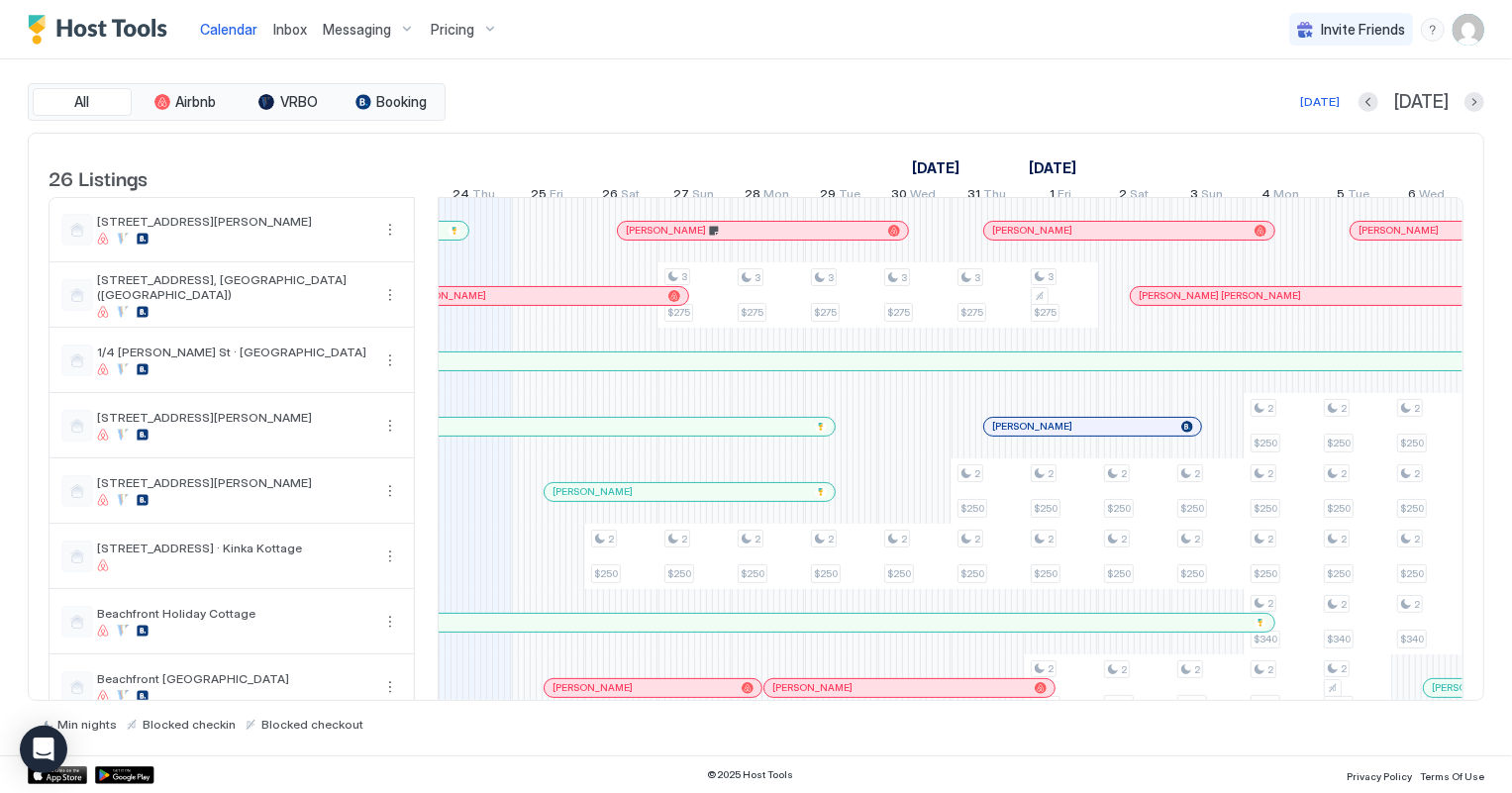 click on "Inbox" at bounding box center [290, 29] 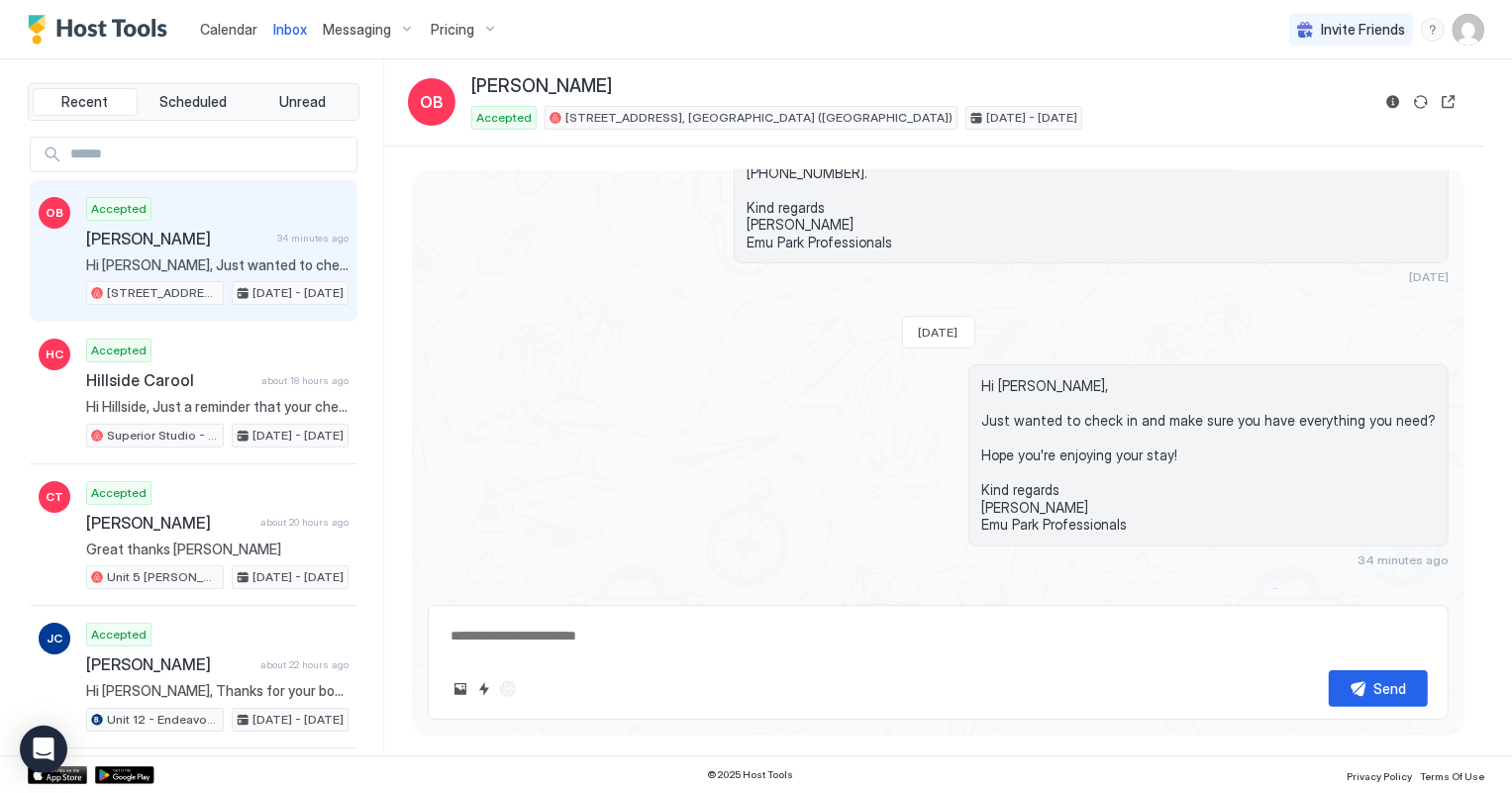 scroll, scrollTop: 450, scrollLeft: 0, axis: vertical 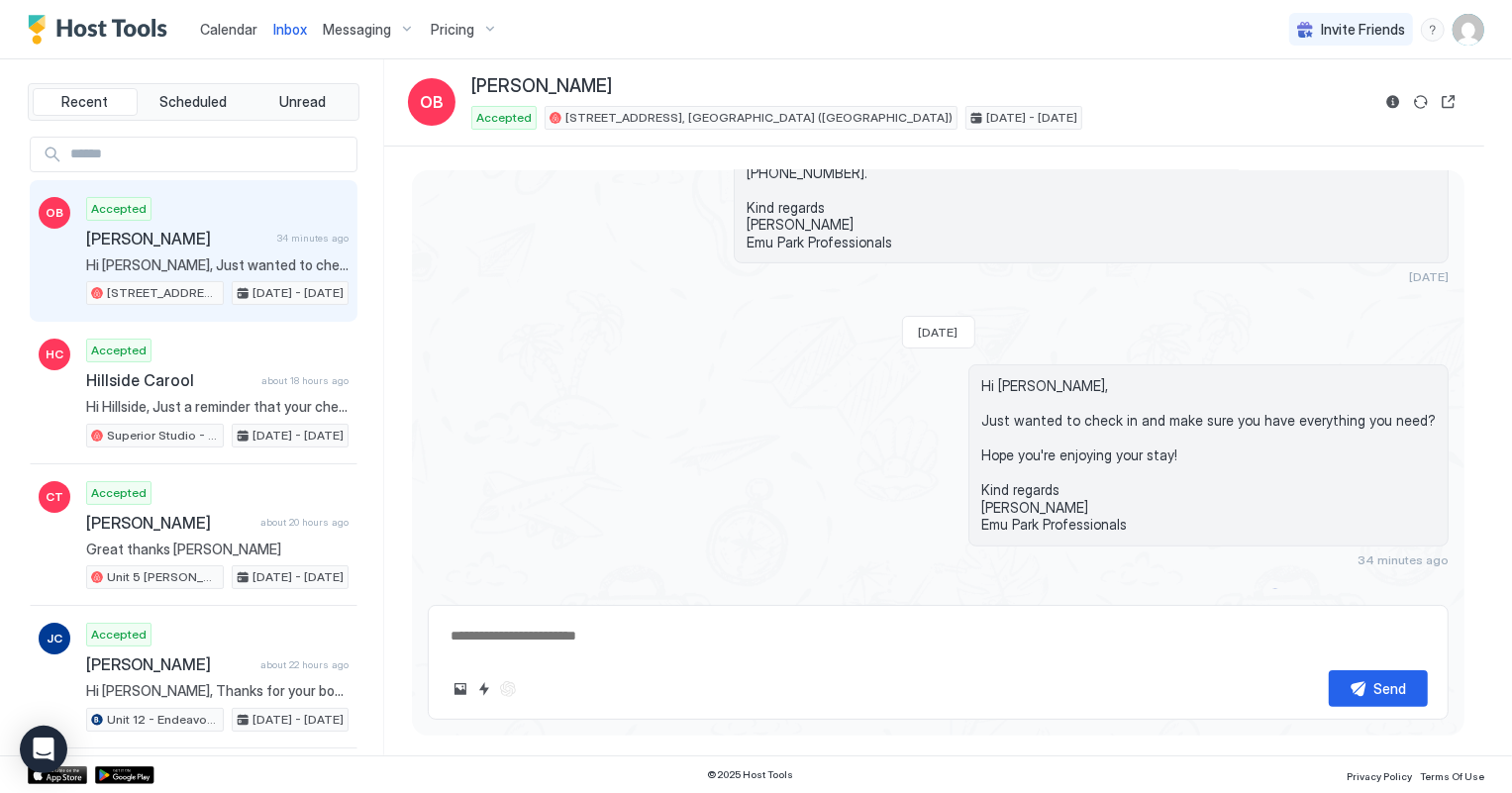click on "Calendar" at bounding box center [229, 29] 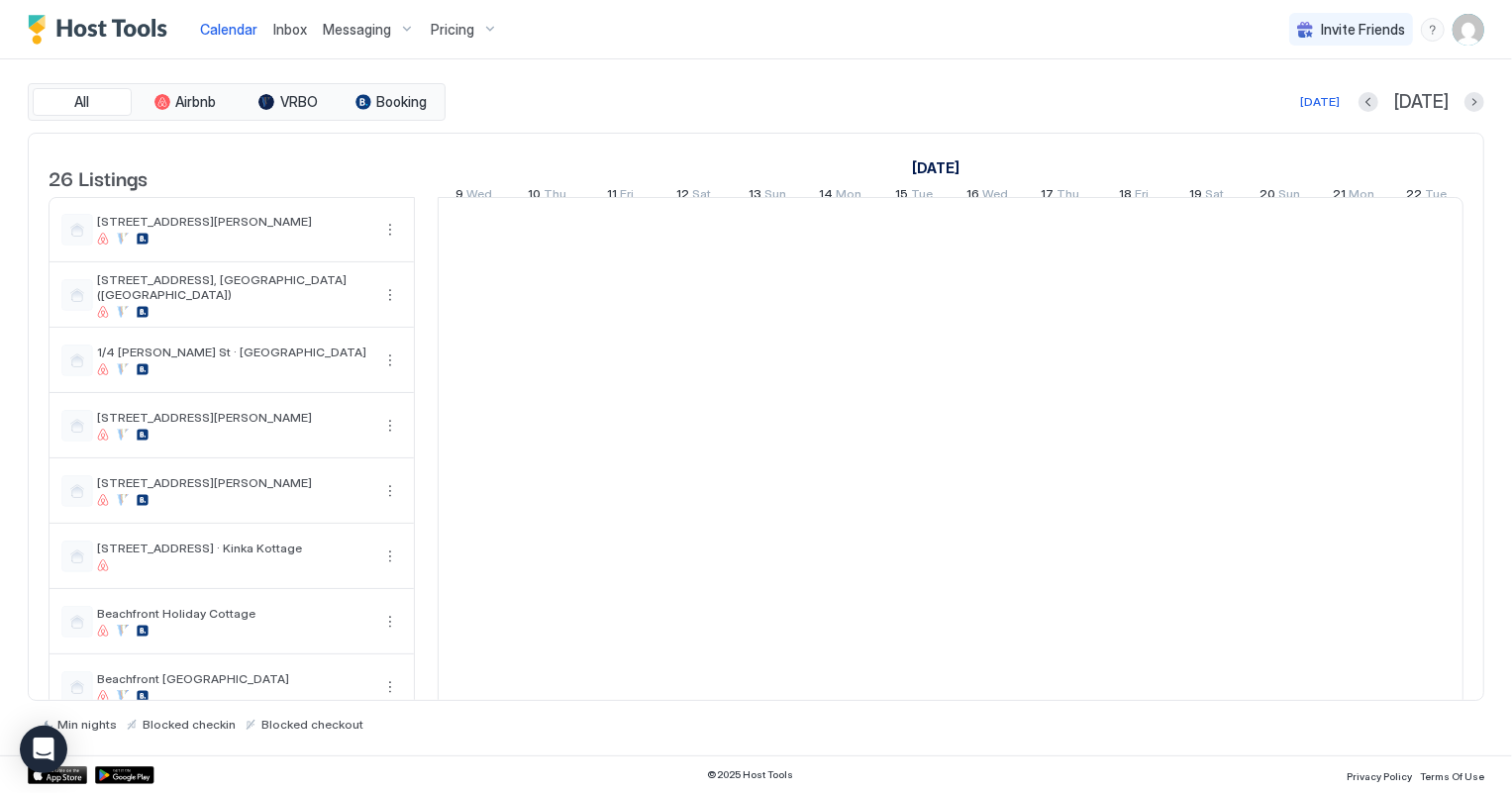 scroll, scrollTop: 0, scrollLeft: 1099, axis: horizontal 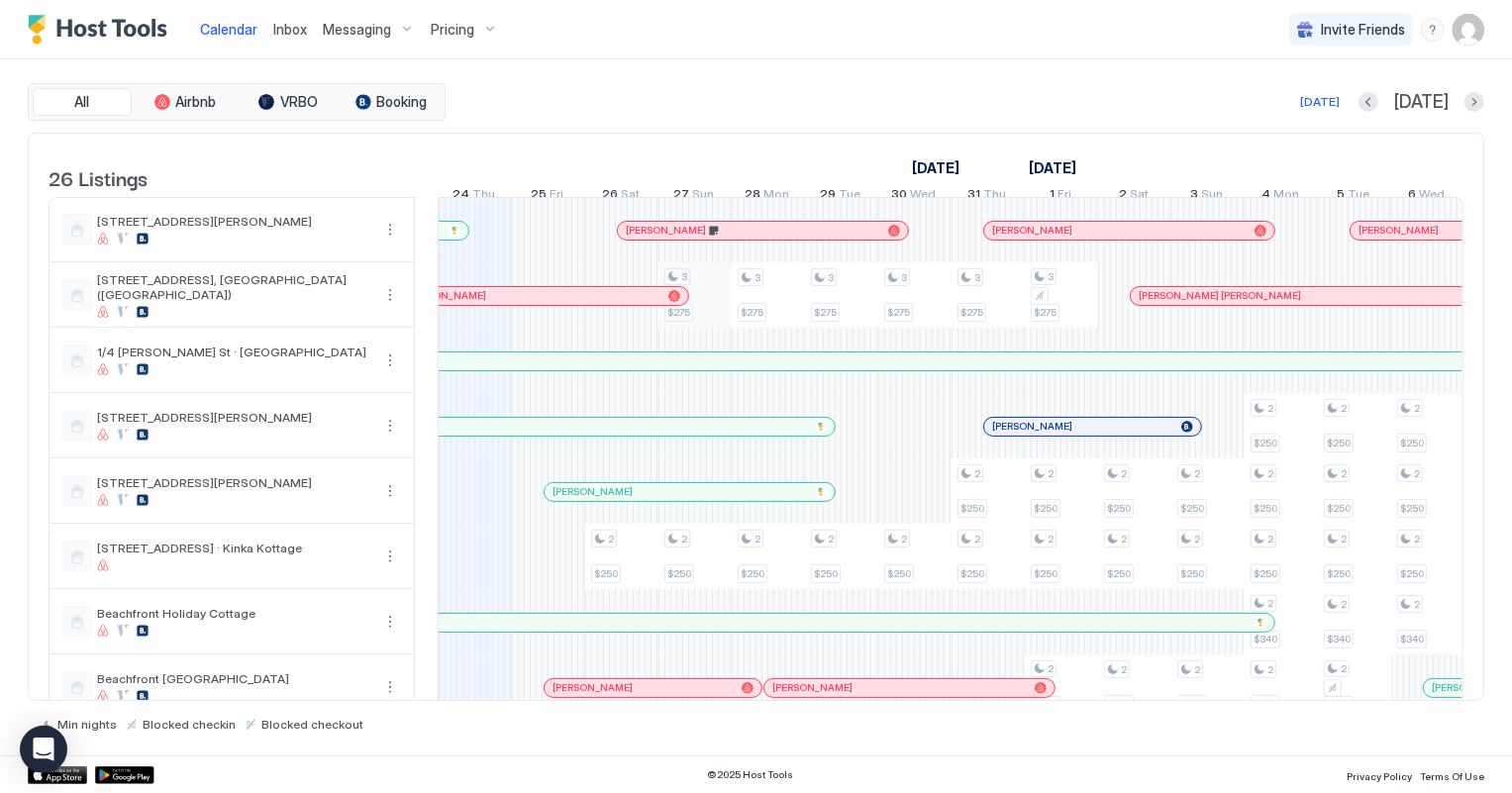 click on "3 $390 2 $420 2 $399 2 $320 2 $220 3 $350 3 $390 2 $420 2 $399 2 $320 2 $245 3 $350 2 $250 3 $390 2 $420 2 $399 2 $320 2 $245 3 $350 3 $275 2 $250 3 $390 2 $420 2 $399 2 $320 2 $220 3 $350 3 $275 2 $250 3 $390 2 $420 2 $399 2 $320 1 $255 1 $255 2 $220 3 $350 3 $275 2 $250 3 $390 2 $420 2 $399 2 $320 1 $255 1 $255 2 $220 3 $350 3 $275 2 $250 3 $390 2 $420 2 $399 2 $320 1 $255 1 $255 2 $220 3 $350 3 $275 2 $250 2 $250 3 $390 2 $280 2 $420 2 $399 2 $320 1 $255 1 $255 2 $220 3 $350 3 $275 2 $250 2 $250 2 $299 3 $390 2 $280 2 $420 2 $399 2 $320 1 $255 1 $255 2 $245 3 $350 2 $250 2 $250 2 $299 3 $390 2 $280 2 $420 2 $399 2 $320 2 $245 3 $350 2 $250 2 $250 2 $299 3 $390 2 $280 2 $420 2 $399 2 $320 1 $255 1 $255 2 $220 3 $350 2 $250 2 $250 2 $250 2 $340 2 $299 3 $390 2 $280 2 $420 2 $399 2 $320 1 $255 1 $255 2 $220 3 $350 2 $250 2 $250 2 $250 2 $340 2 $299 3 $390 2 $280 2 $420 2 $399 2 $320 1 $255 1 $255 3 $350 2 $250 2 $250 2 $250 2 $340 3 $390 2 $280 2 $420 2 $399 2 $320 1 $255 1 $255 3 $350 2 $250 2 $250 2 $250 2" at bounding box center [1318, 1046] 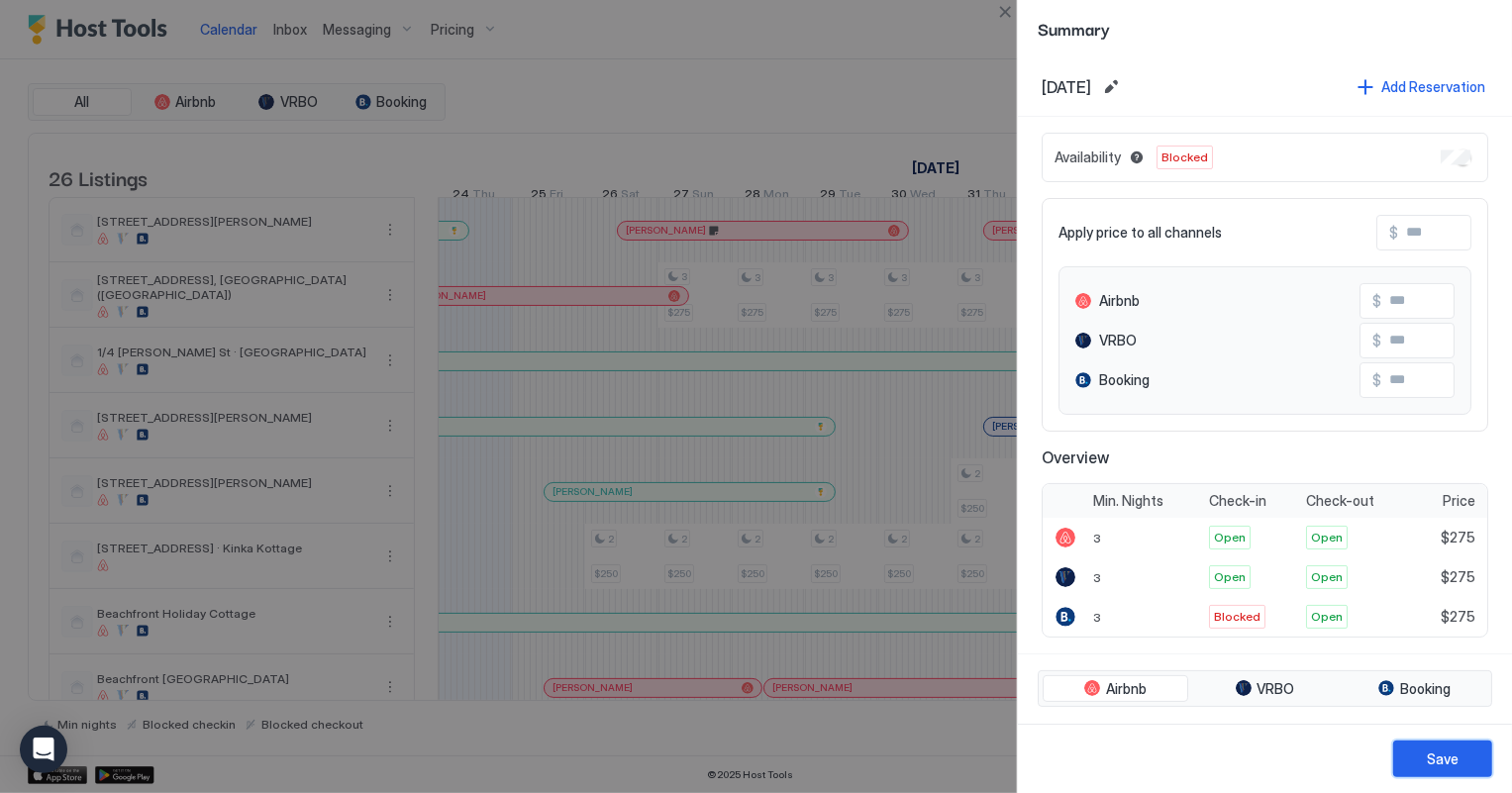 click on "Save" at bounding box center [1443, 758] 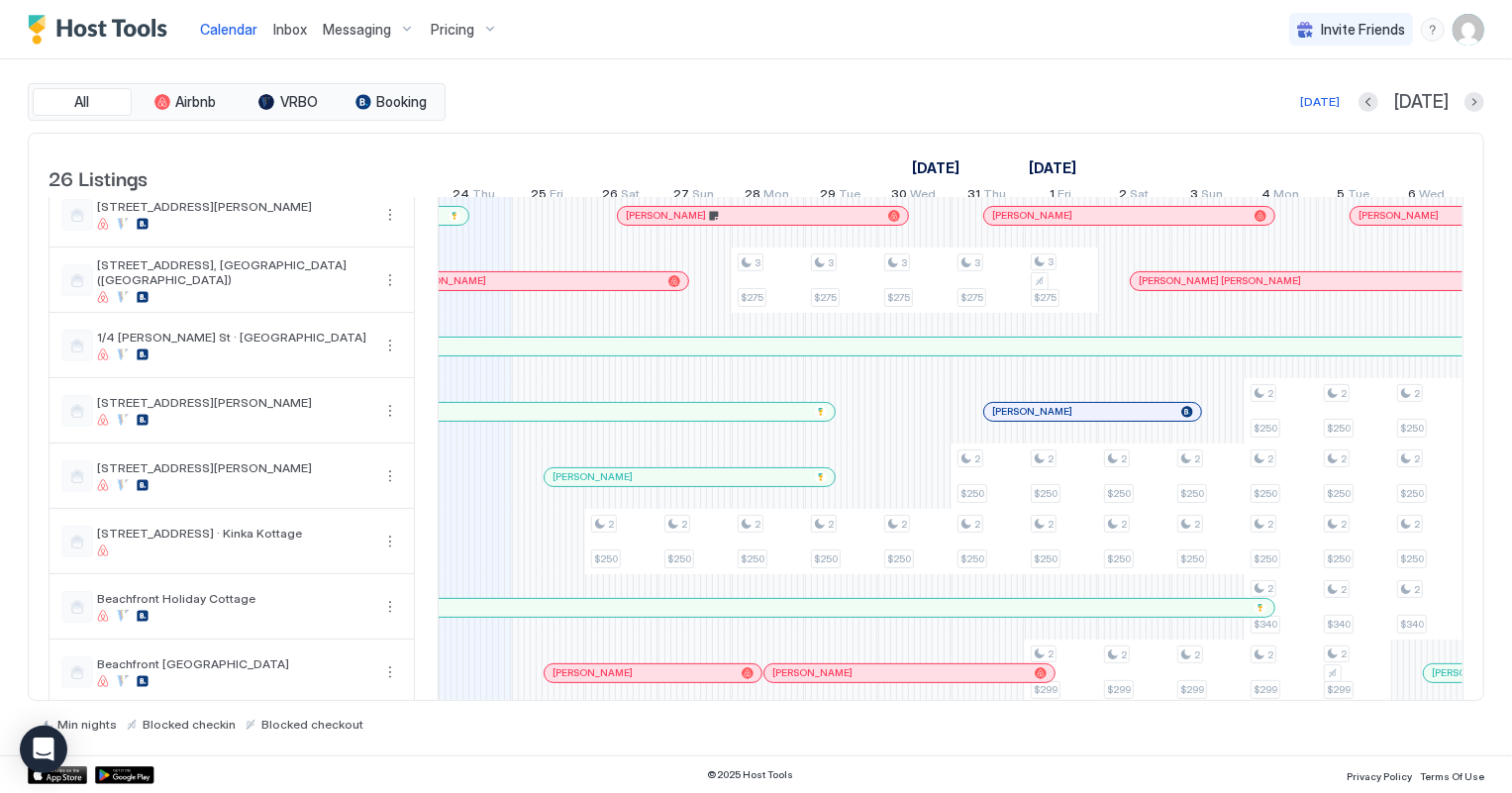 scroll, scrollTop: 0, scrollLeft: 0, axis: both 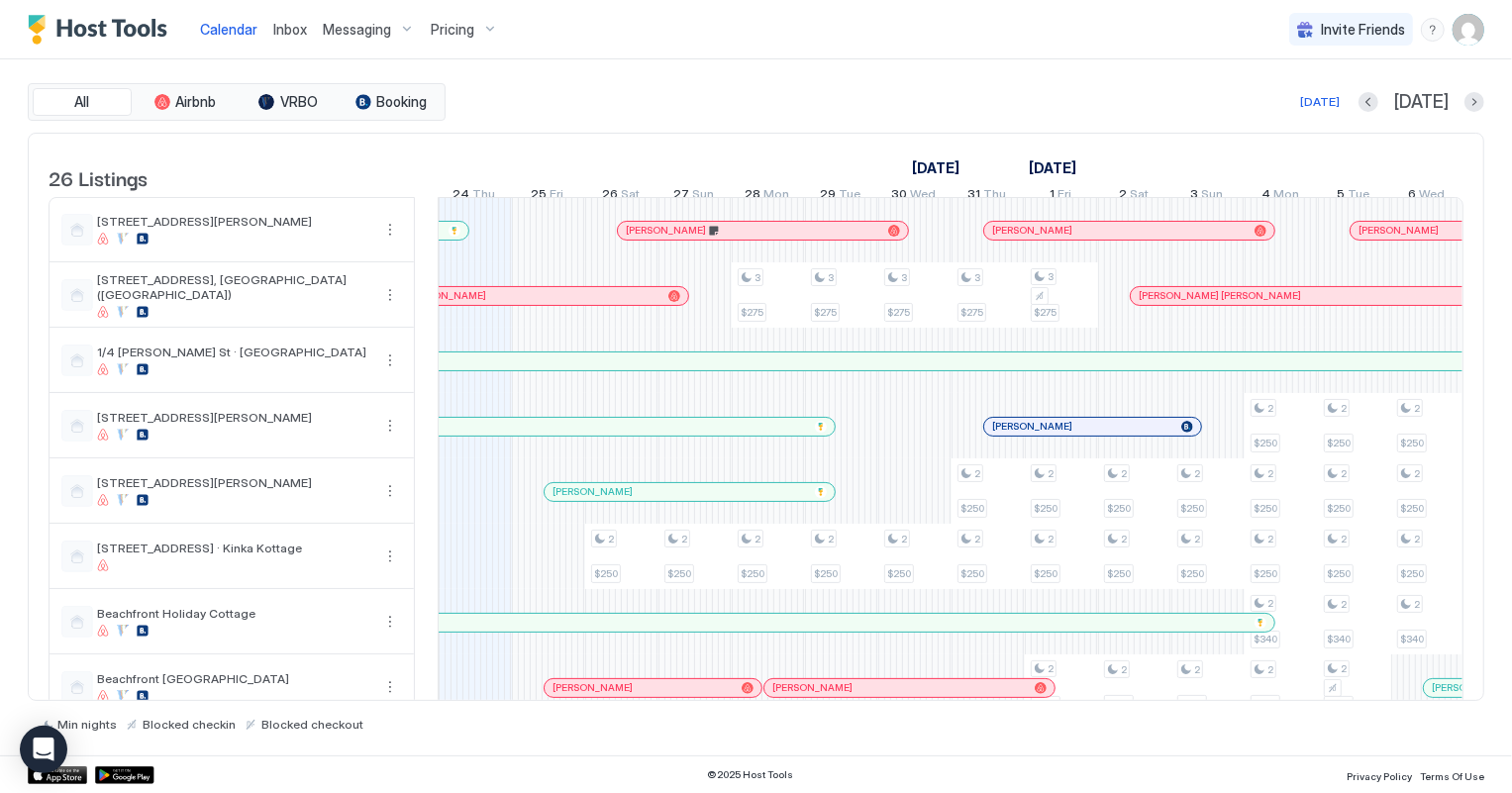 click on "All Airbnb VRBO Booking [DATE] [DATE] Listings [DATE] [DATE] 9   Wed 10   Thu 11   Fri 12   Sat 13   Sun 14   Mon 15   Tue 16   Wed 17   Thu 18   Fri 19   Sat 20   Sun 21   Mon 22   Tue 23   Wed 24   Thu 25   Fri 26   Sat 27   Sun 28   Mon 29   Tue 30   Wed 31   Thu 1   Fri 2   Sat 3   Sun 4   Mon 5   Tue 6   Wed 7   Thu 8   Fri 9   Sat 10   Sun 11   Mon 12   Tue 13   Wed 14   Thu 15   Fri 16   Sat 17   Sun 18   Mon 19   Tue 20   Wed 21   Thu 22   Fri 23   Sat 24   Sun 25   Mon 26   Tue 27   Wed 28   Thu 29   Fri 30   Sat [GEOGRAPHIC_DATA][PERSON_NAME], [GEOGRAPHIC_DATA] [STREET_ADDRESS] ([GEOGRAPHIC_DATA]) 1/4 [PERSON_NAME] St · [GEOGRAPHIC_DATA] [STREET_ADDRESS][PERSON_NAME], [GEOGRAPHIC_DATA] [GEOGRAPHIC_DATA][PERSON_NAME] [STREET_ADDRESS] · [GEOGRAPHIC_DATA] Holiday House [GEOGRAPHIC_DATA] at [GEOGRAPHIC_DATA] - [STREET_ADDRESS][GEOGRAPHIC_DATA] - [STREET_ADDRESS][GEOGRAPHIC_DATA] - Unit 4 - 1103724901 Listing Disabled 3 $390 2 2" at bounding box center [756, 407] 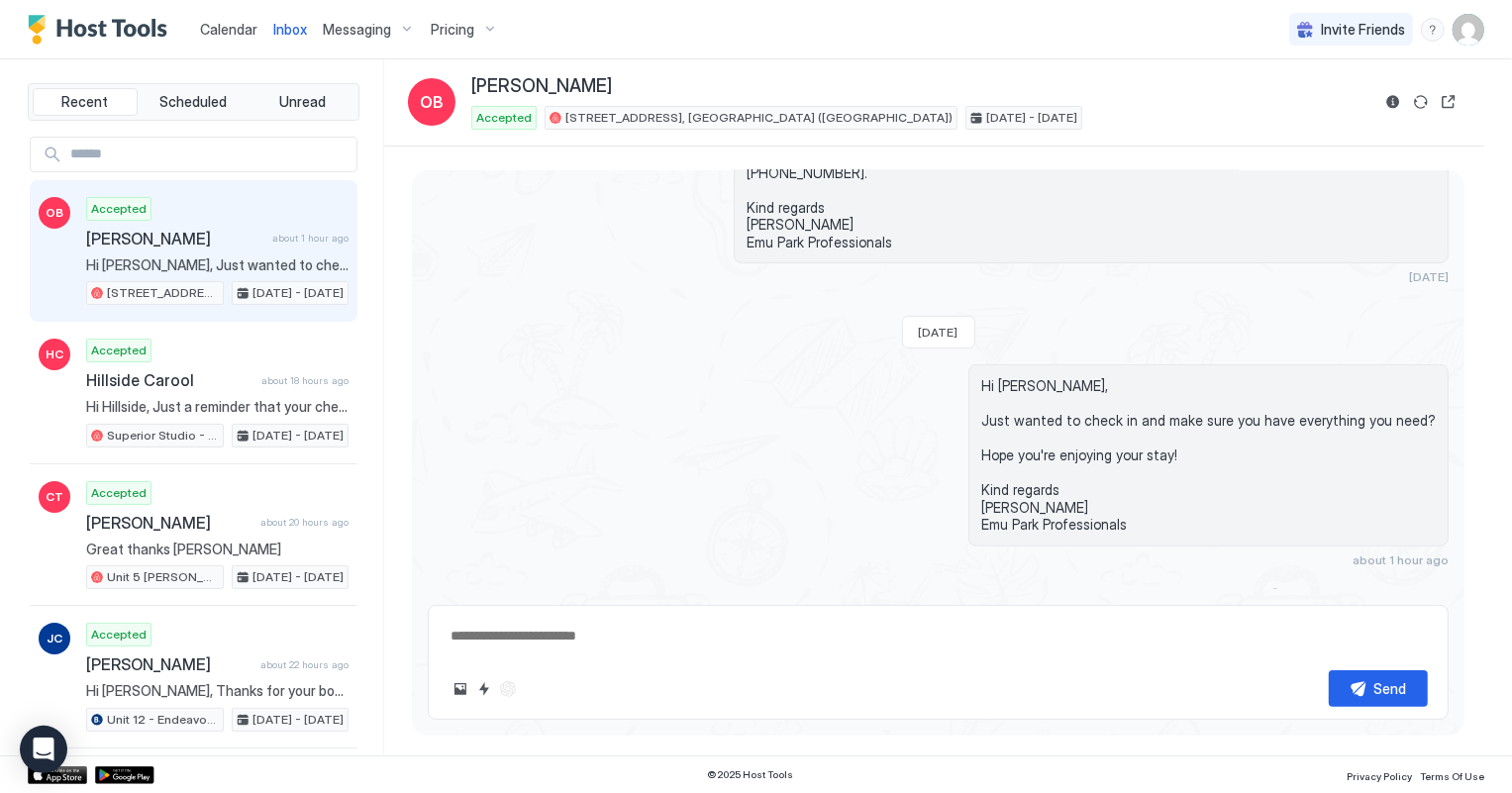 scroll, scrollTop: 450, scrollLeft: 0, axis: vertical 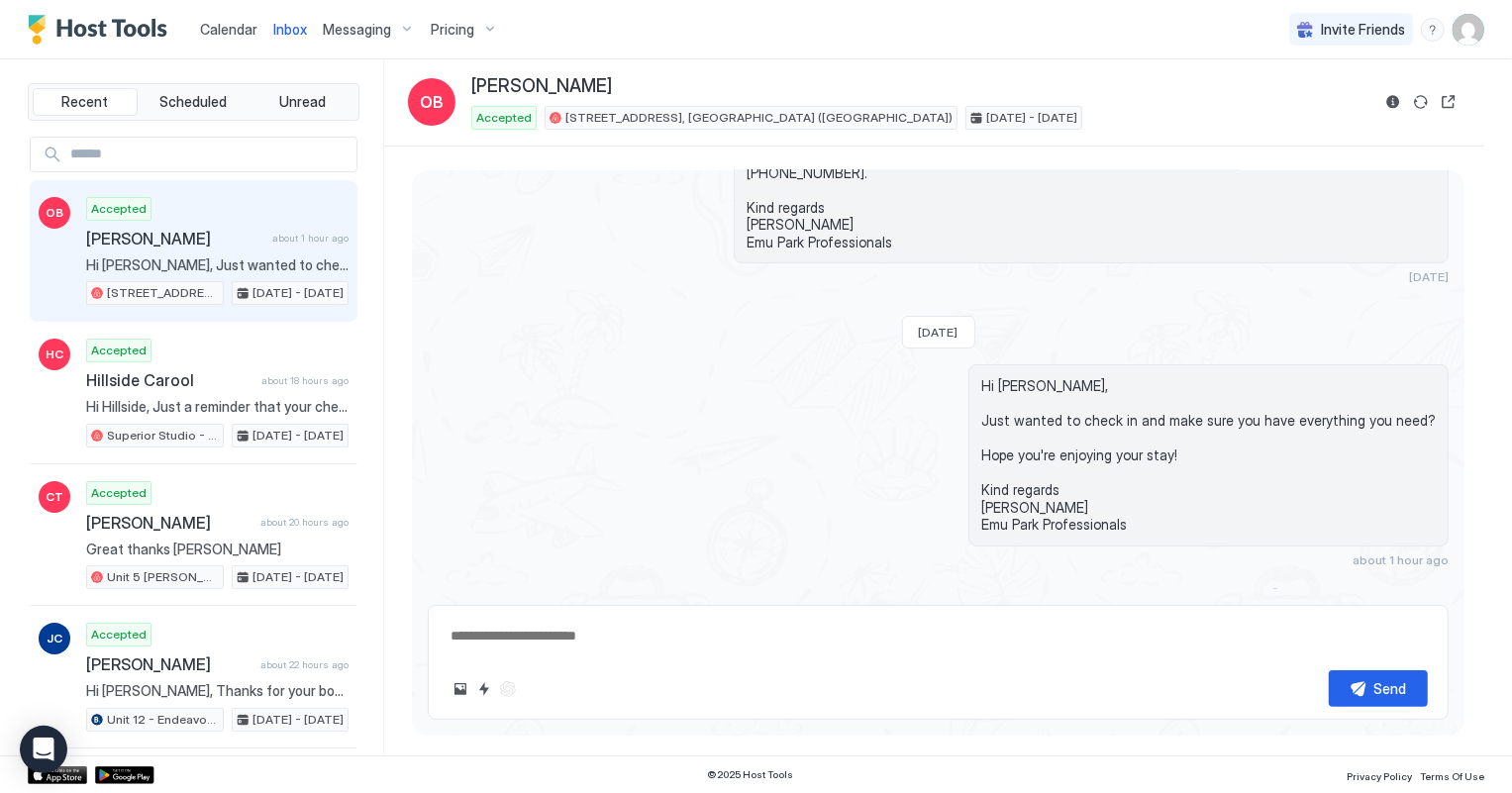 click on "Calendar" at bounding box center [229, 29] 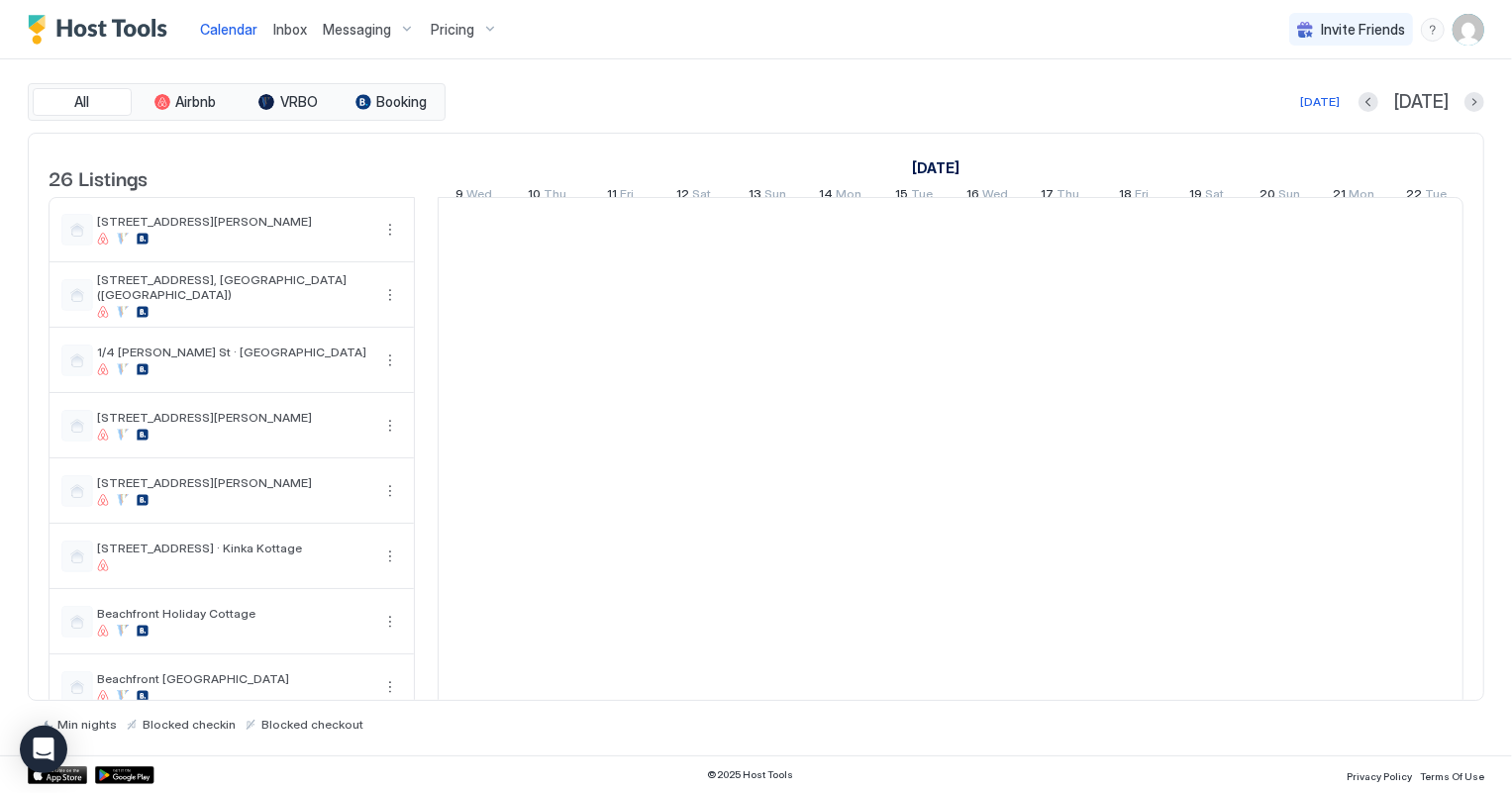 scroll, scrollTop: 0, scrollLeft: 1099, axis: horizontal 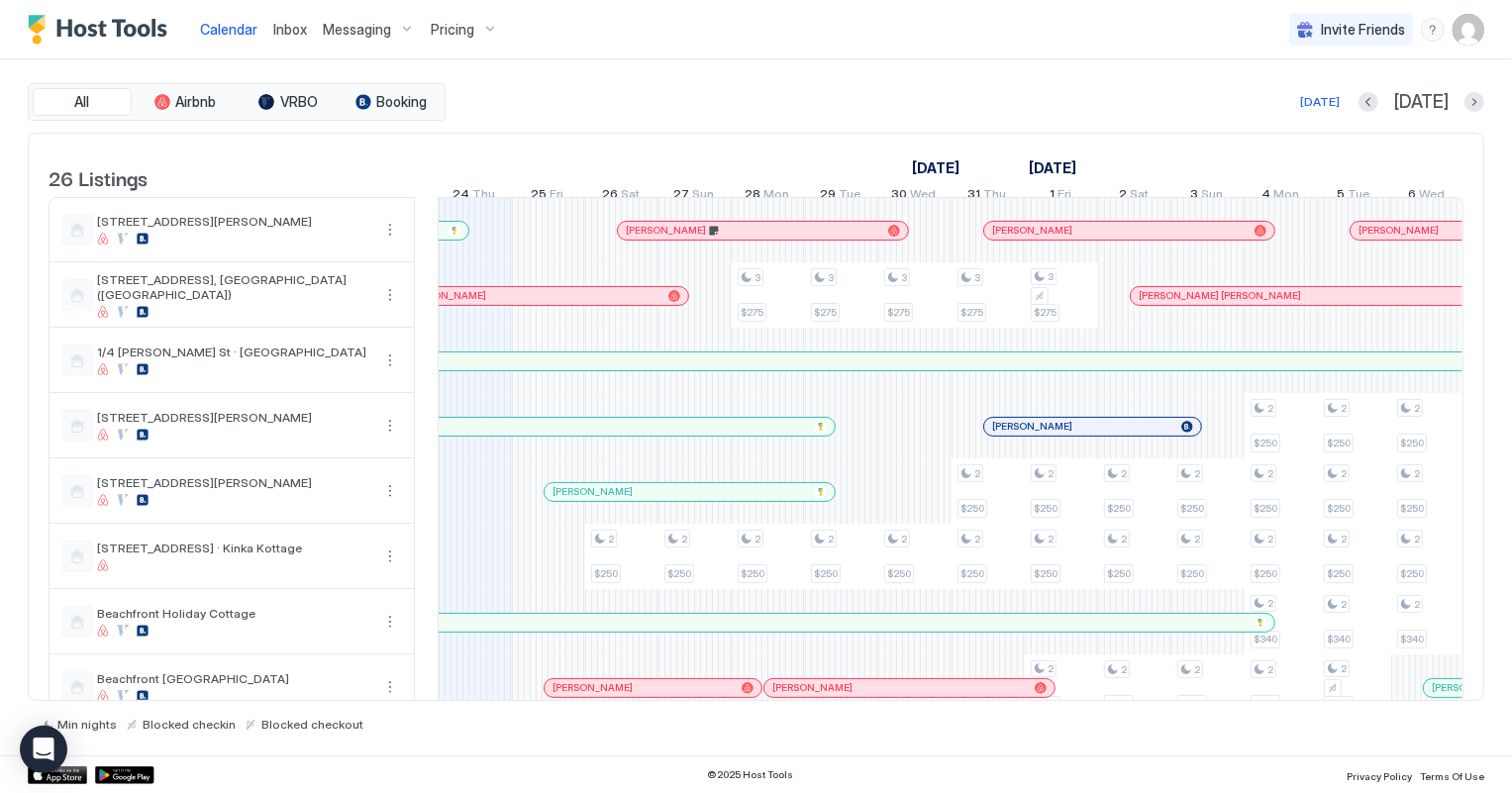 click on "Inbox" at bounding box center (290, 29) 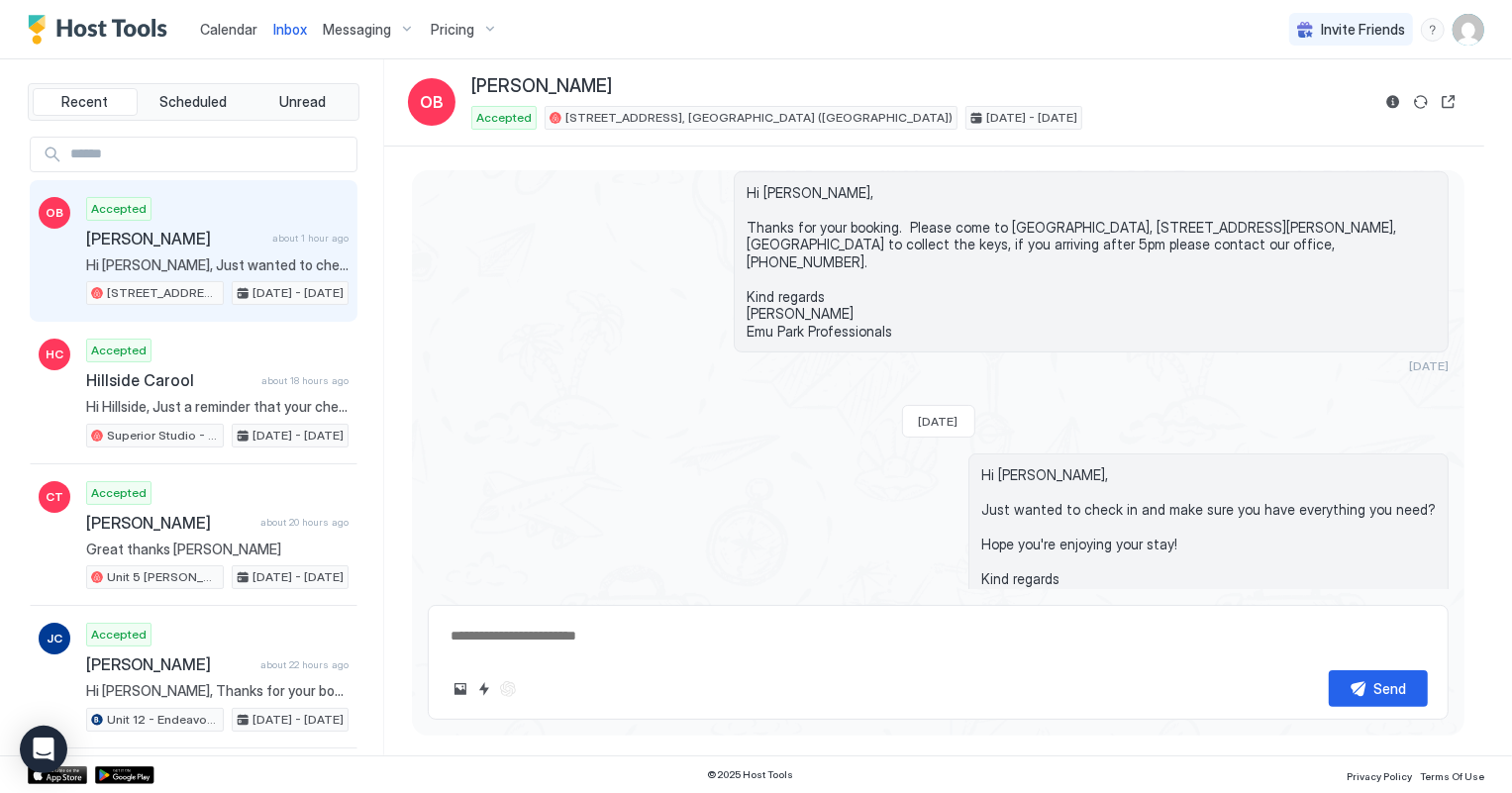 scroll, scrollTop: 360, scrollLeft: 0, axis: vertical 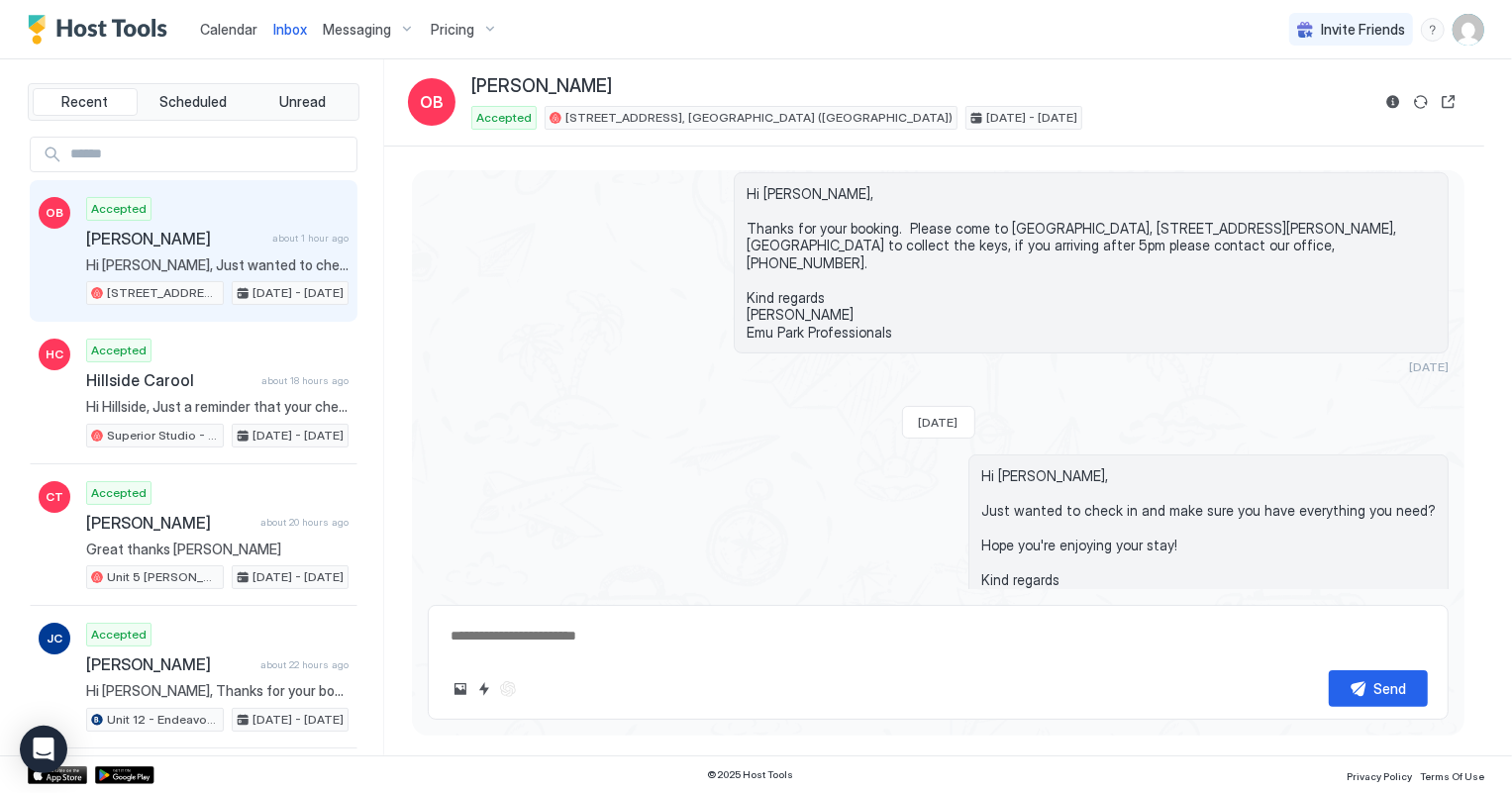click on "Calendar" at bounding box center (229, 29) 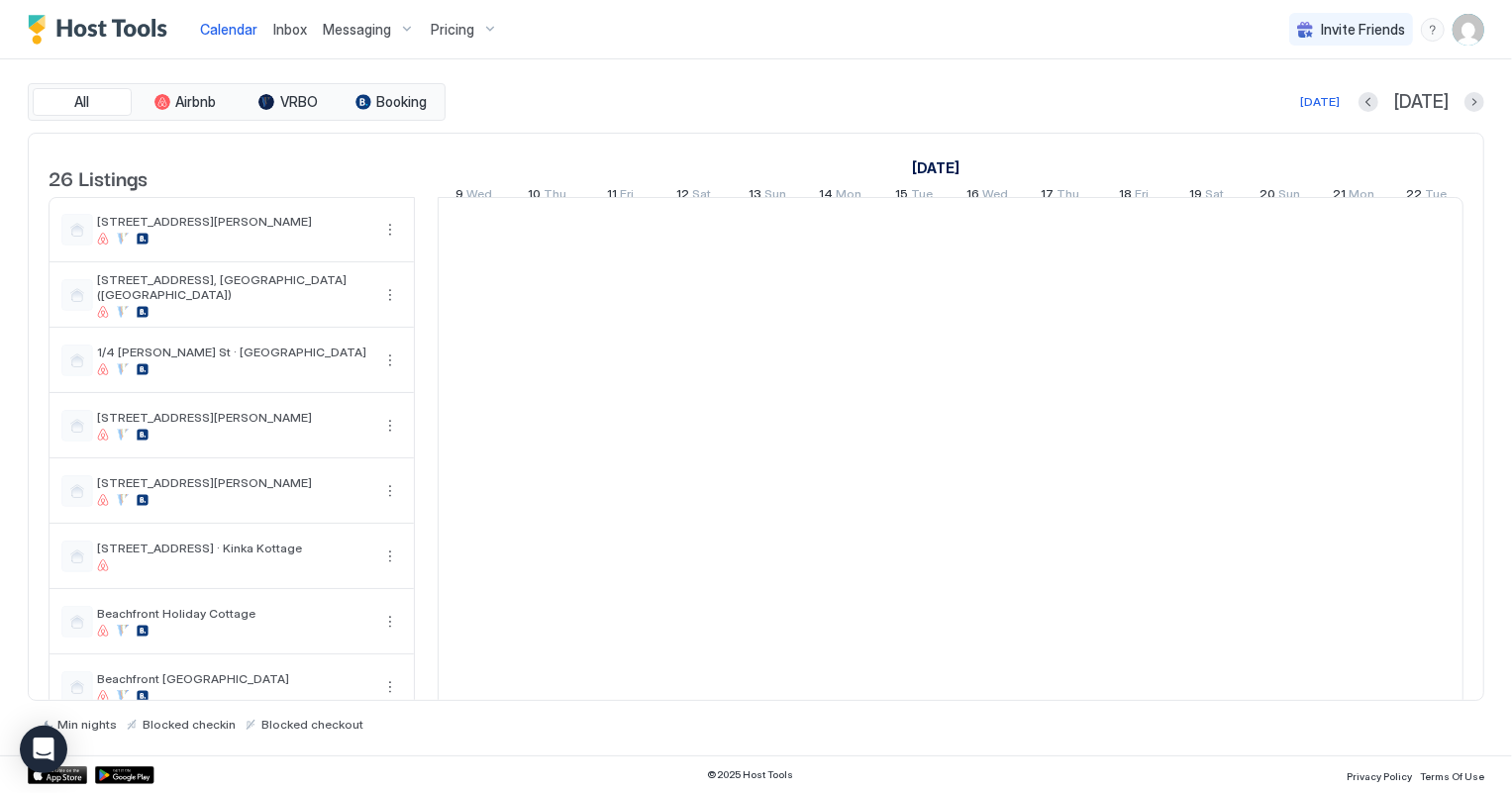 scroll, scrollTop: 0, scrollLeft: 1099, axis: horizontal 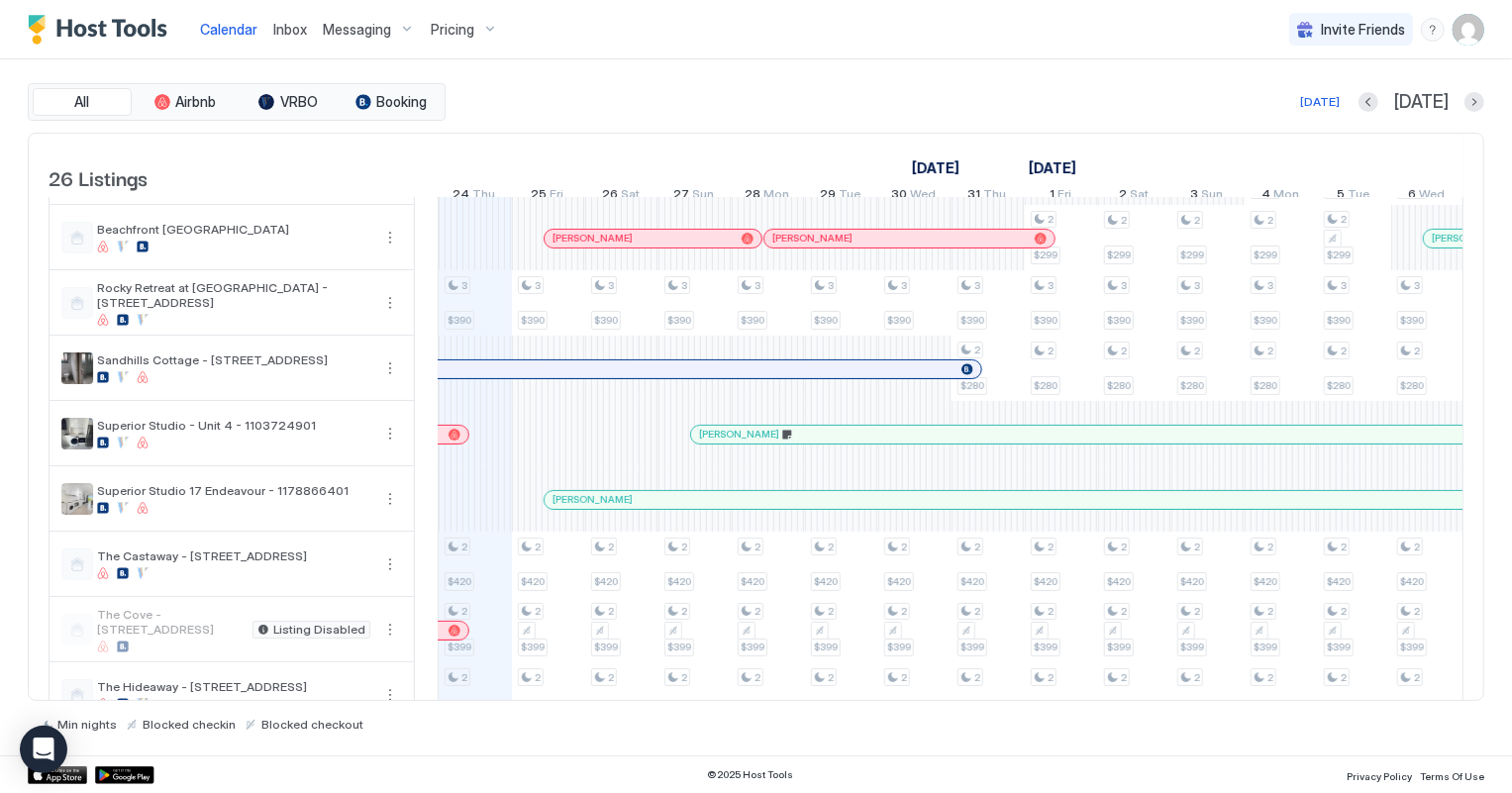 click on "Inbox" at bounding box center (290, 29) 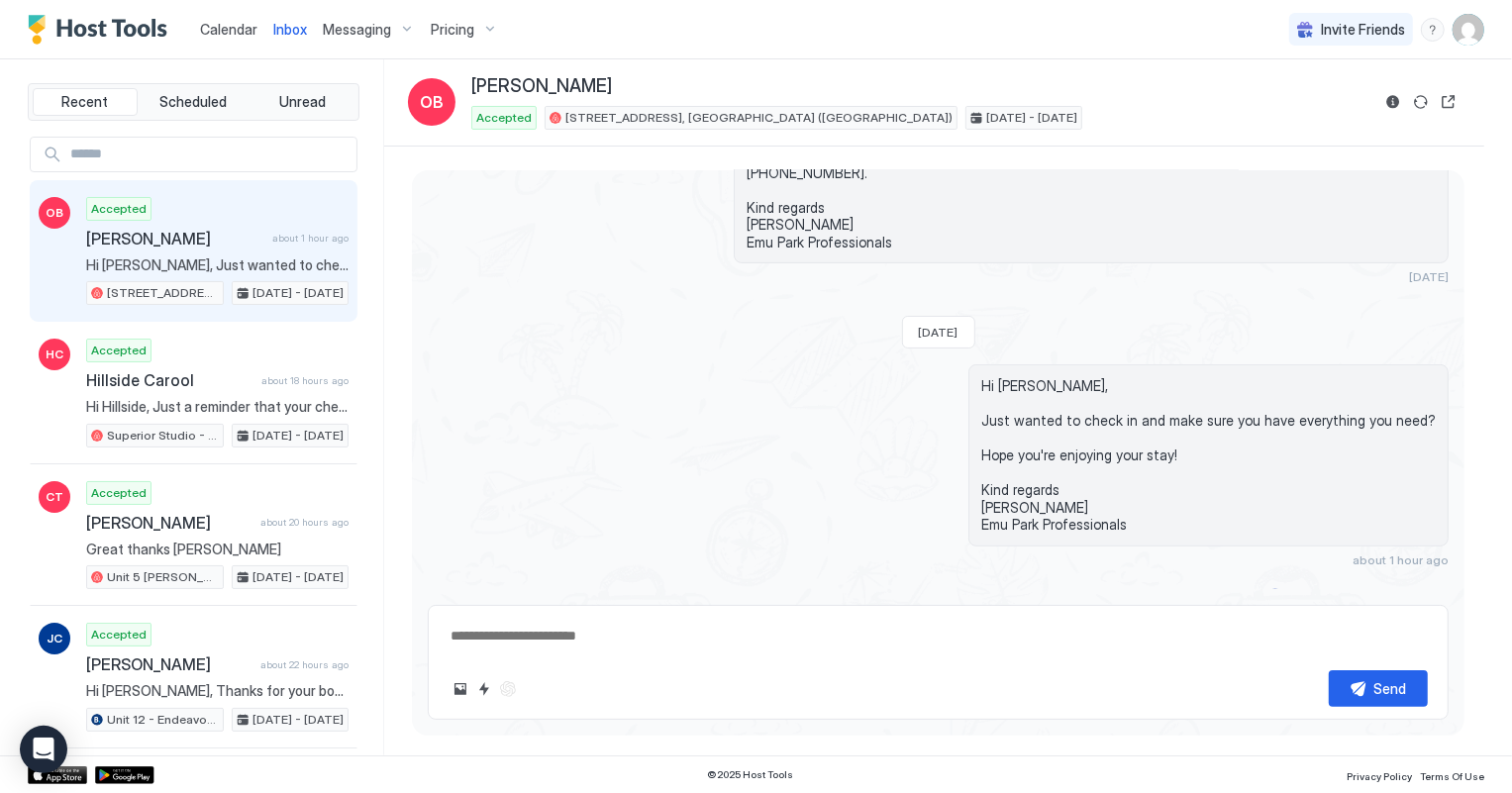 scroll, scrollTop: 450, scrollLeft: 0, axis: vertical 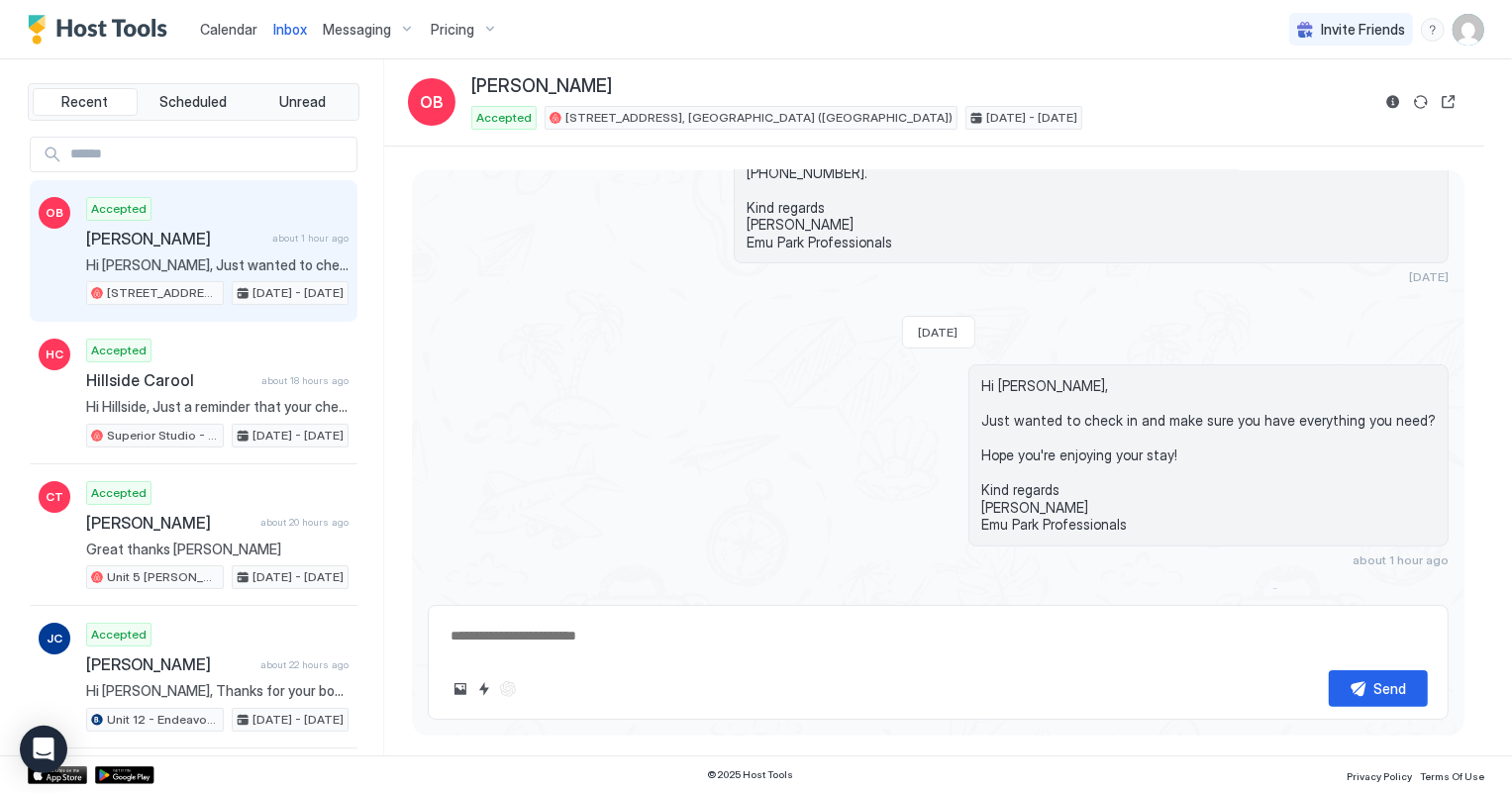 click on "Calendar" at bounding box center (229, 29) 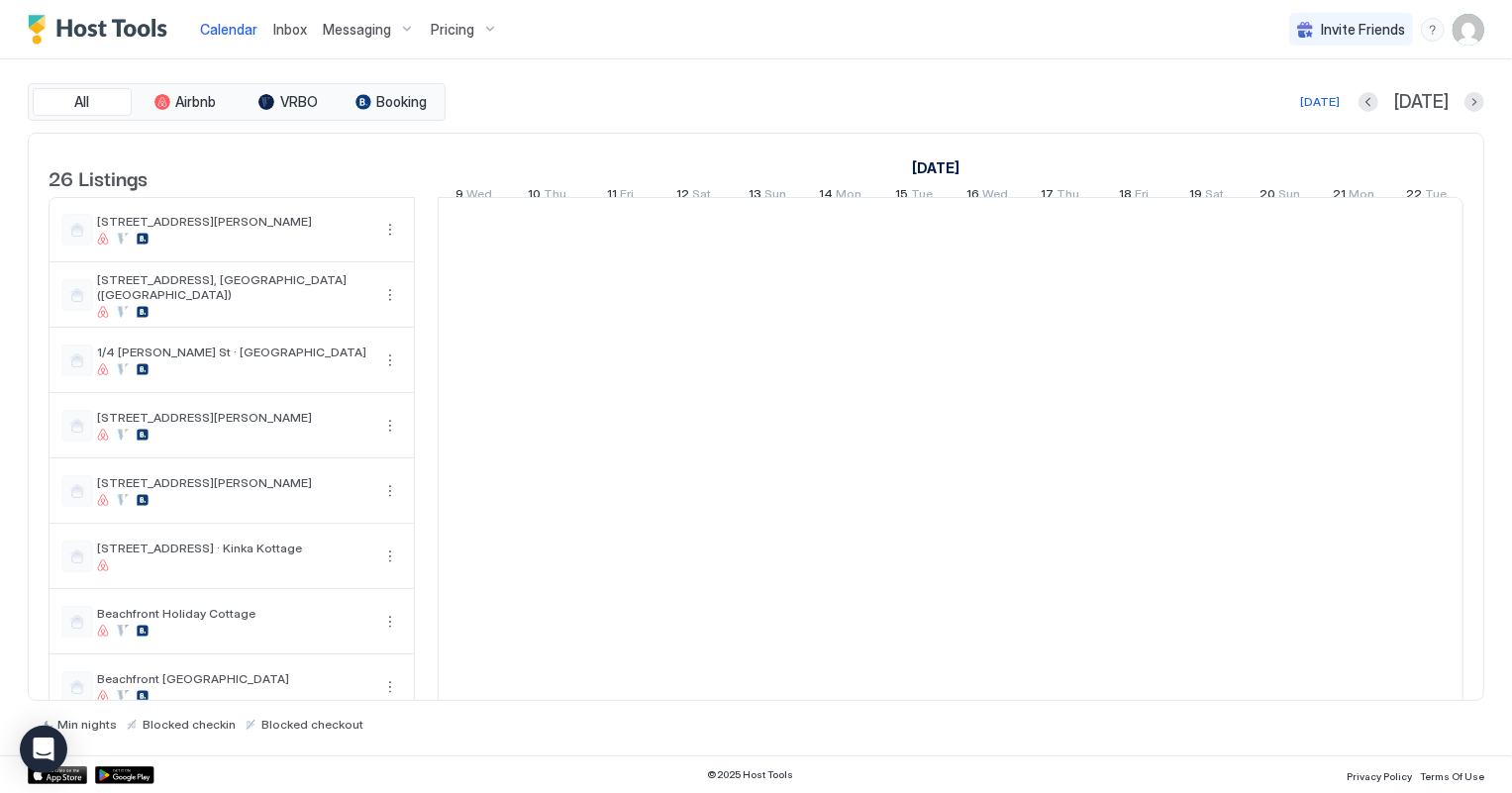scroll, scrollTop: 0, scrollLeft: 1099, axis: horizontal 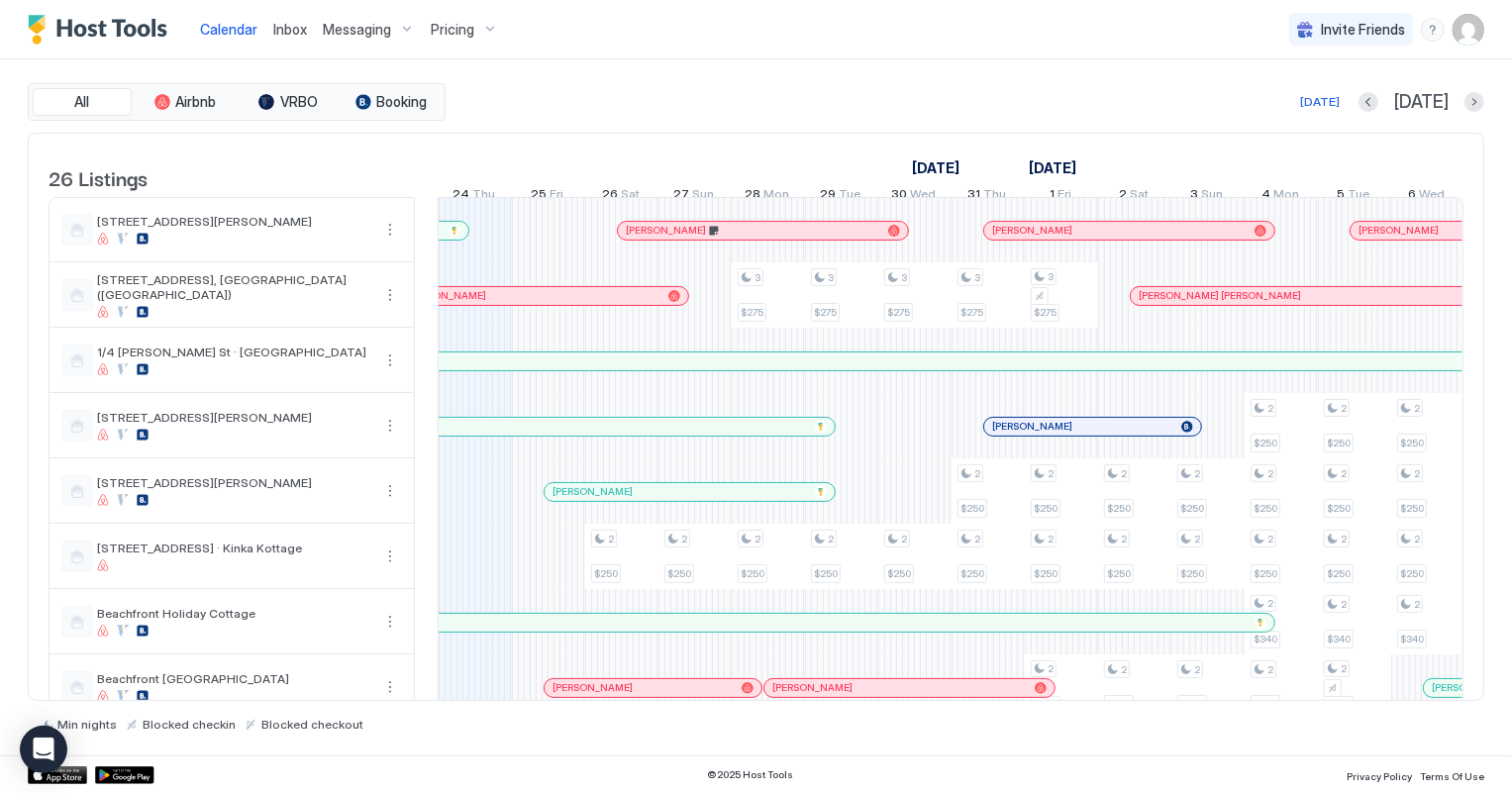click on "Inbox" at bounding box center [290, 29] 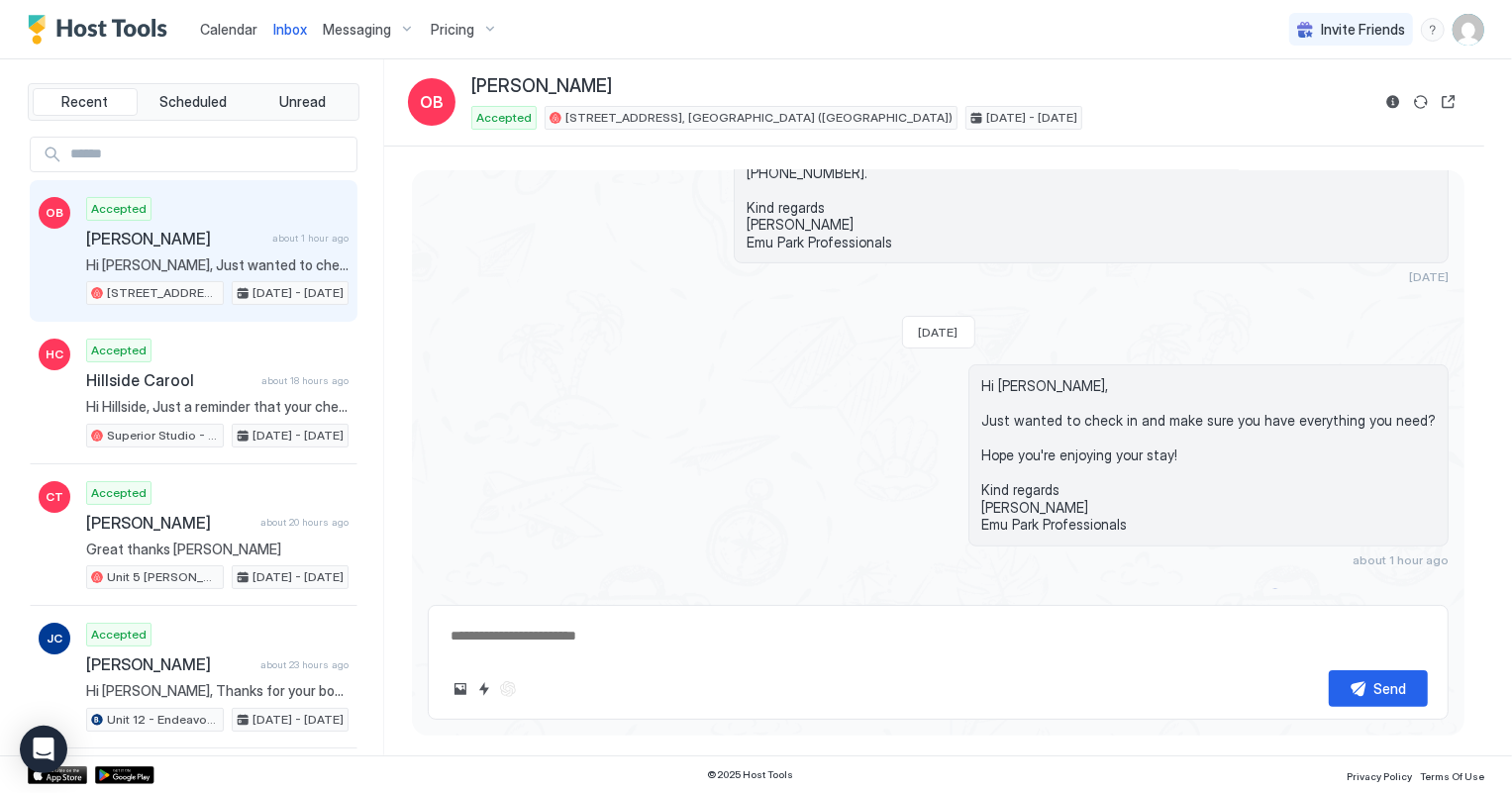 scroll, scrollTop: 450, scrollLeft: 0, axis: vertical 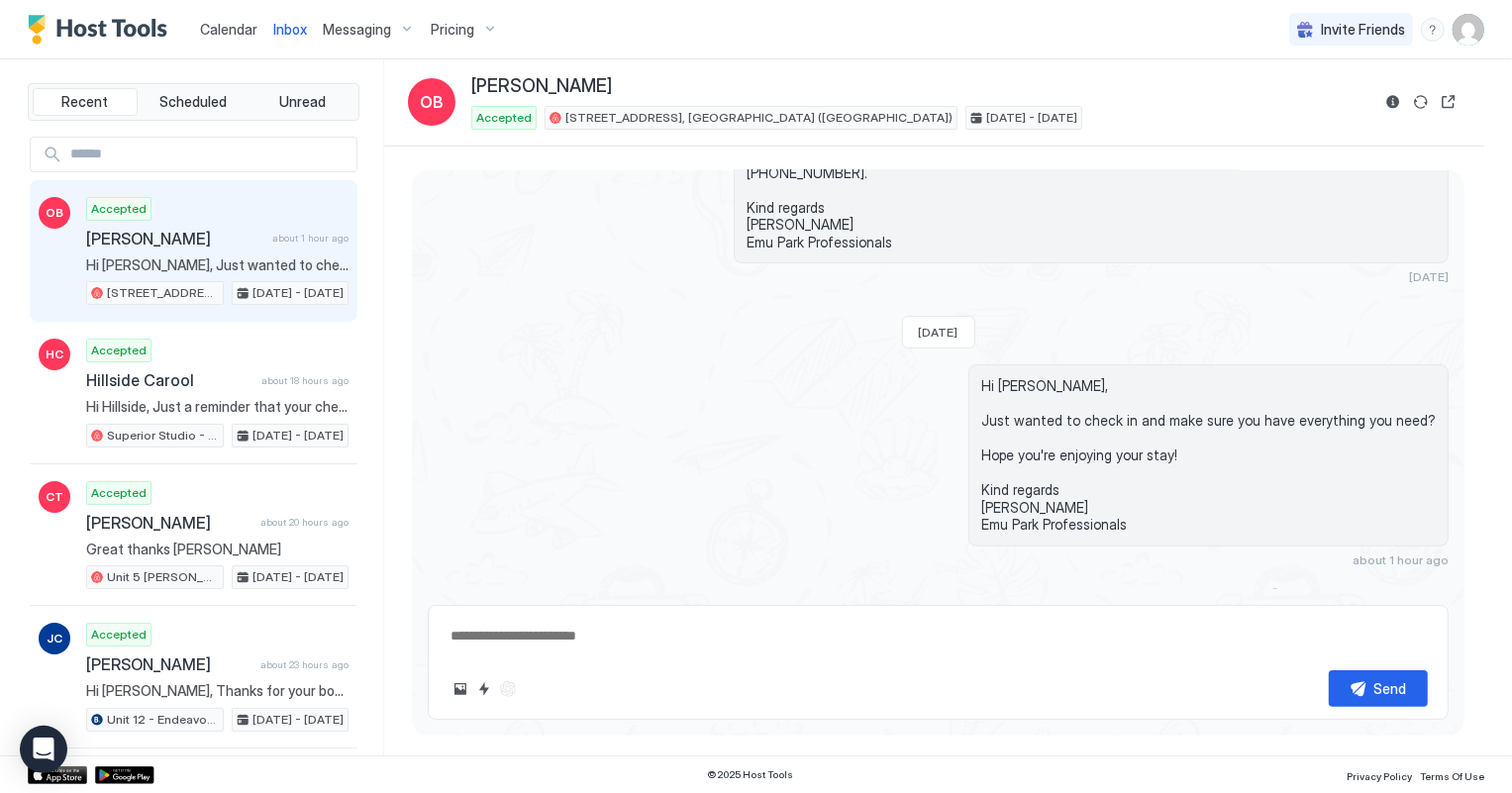 click on "Calendar" at bounding box center [229, 29] 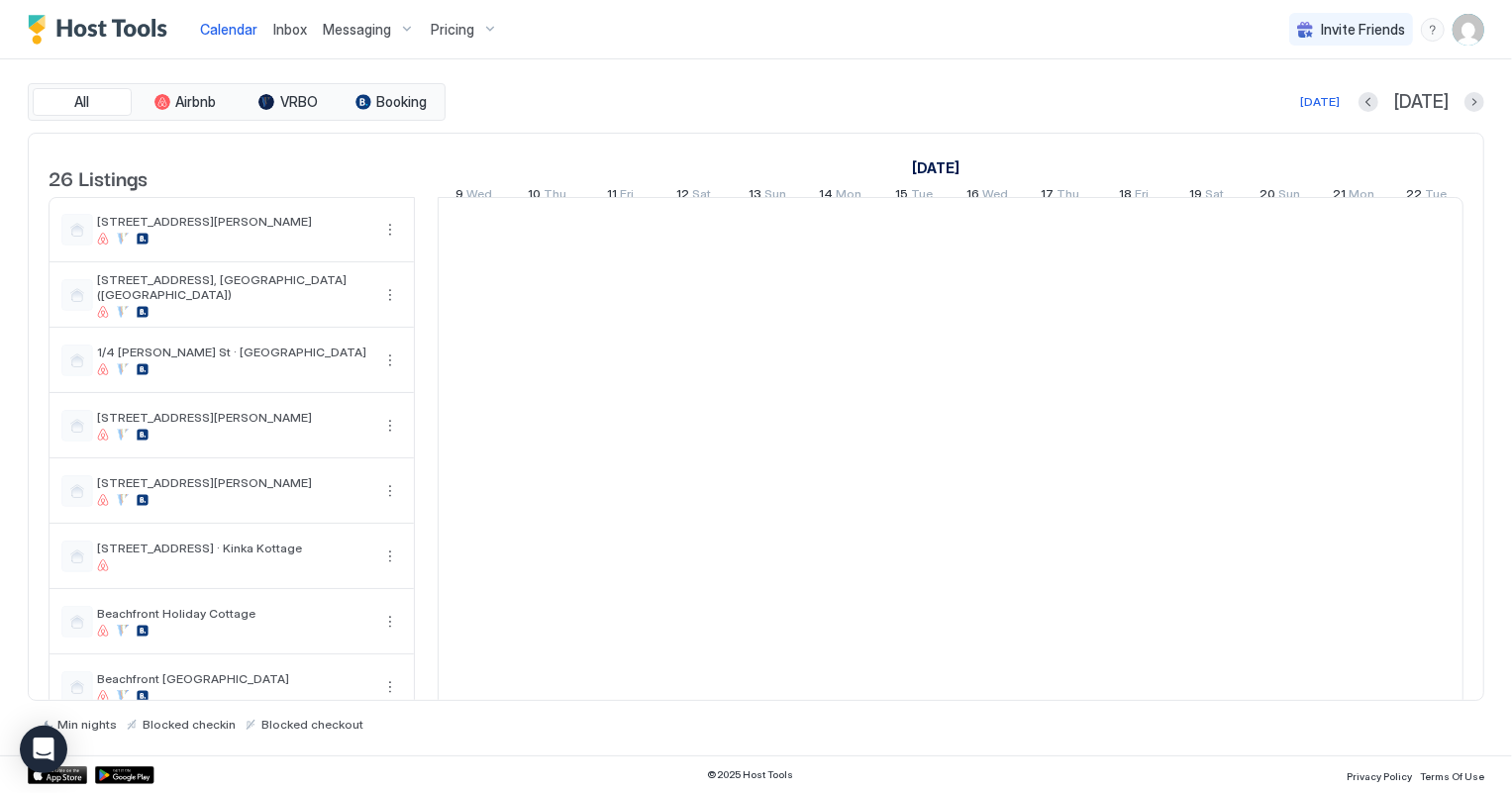 scroll, scrollTop: 0, scrollLeft: 1099, axis: horizontal 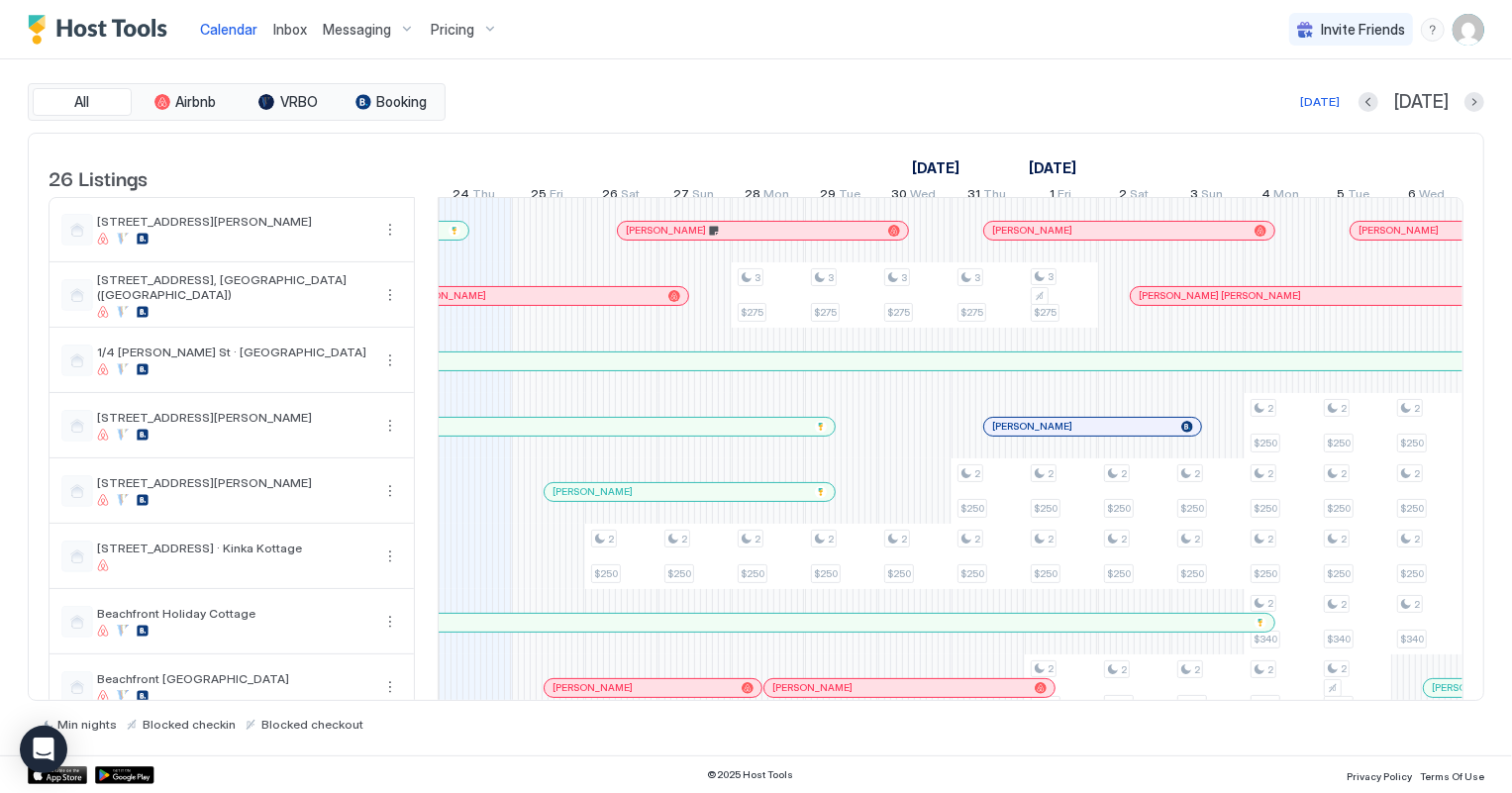click on "All Airbnb VRBO Booking [DATE] [DATE] Listings [DATE] [DATE] 9   Wed 10   Thu 11   Fri 12   Sat 13   Sun 14   Mon 15   Tue 16   Wed 17   Thu 18   Fri 19   Sat 20   Sun 21   Mon 22   Tue 23   Wed 24   Thu 25   Fri 26   Sat 27   Sun 28   Mon 29   Tue 30   Wed 31   Thu 1   Fri 2   Sat 3   Sun 4   Mon 5   Tue 6   Wed 7   Thu 8   Fri 9   Sat 10   Sun 11   Mon 12   Tue 13   Wed 14   Thu 15   Fri 16   Sat 17   Sun 18   Mon 19   Tue 20   Wed 21   Thu 22   Fri 23   Sat 24   Sun 25   Mon 26   Tue 27   Wed 28   Thu 29   Fri 30   Sat [GEOGRAPHIC_DATA][PERSON_NAME], [GEOGRAPHIC_DATA] [STREET_ADDRESS] ([GEOGRAPHIC_DATA]) 1/4 [PERSON_NAME] St · [GEOGRAPHIC_DATA] [STREET_ADDRESS][PERSON_NAME], [GEOGRAPHIC_DATA] [GEOGRAPHIC_DATA][PERSON_NAME] [STREET_ADDRESS] · [GEOGRAPHIC_DATA] Holiday House [GEOGRAPHIC_DATA] at [GEOGRAPHIC_DATA] - [STREET_ADDRESS][GEOGRAPHIC_DATA] - [STREET_ADDRESS][GEOGRAPHIC_DATA] - Unit 4 - 1103724901 Listing Disabled 3 $390 2 2" at bounding box center (756, 407) 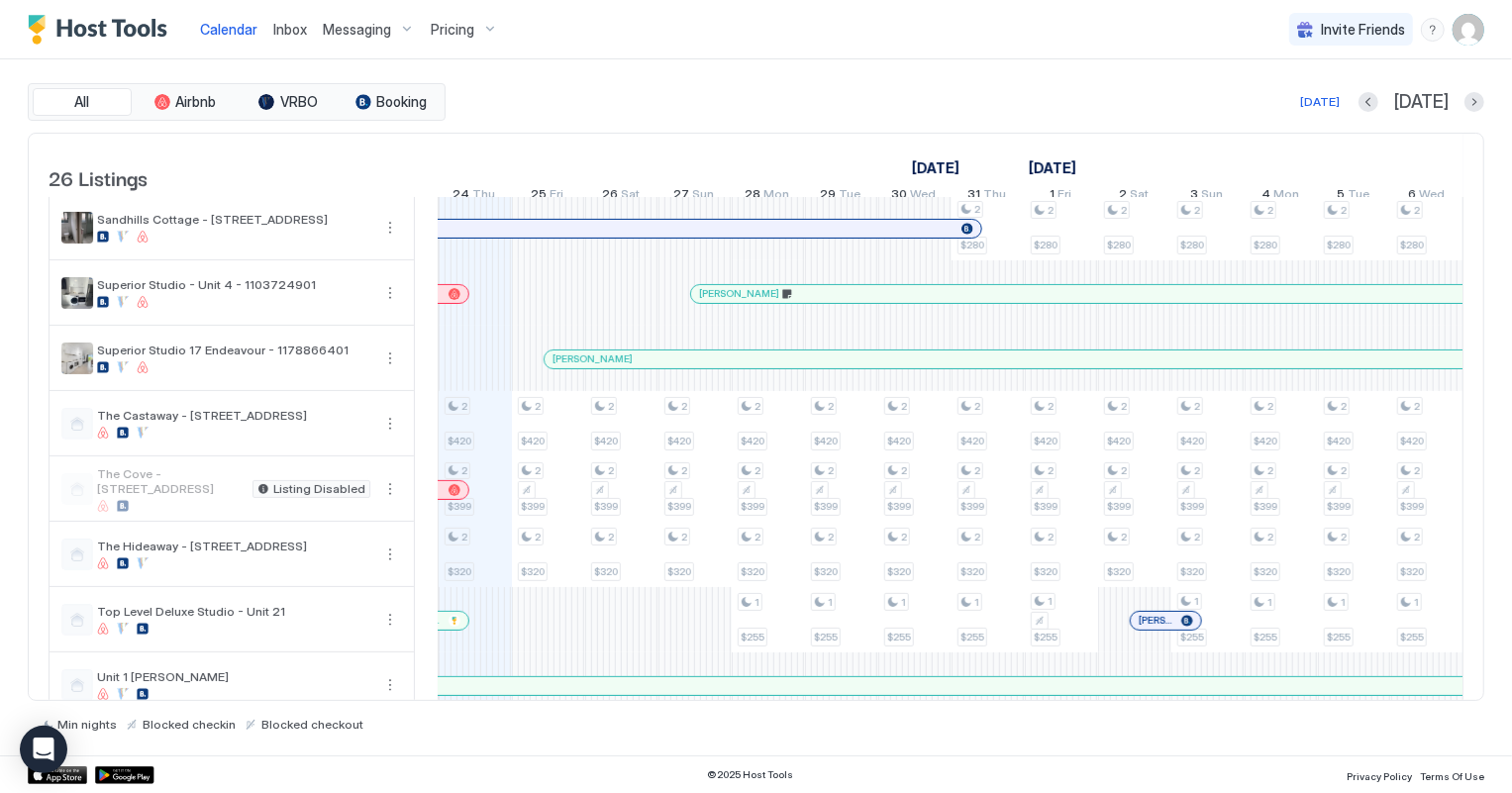 scroll, scrollTop: 140, scrollLeft: 0, axis: vertical 